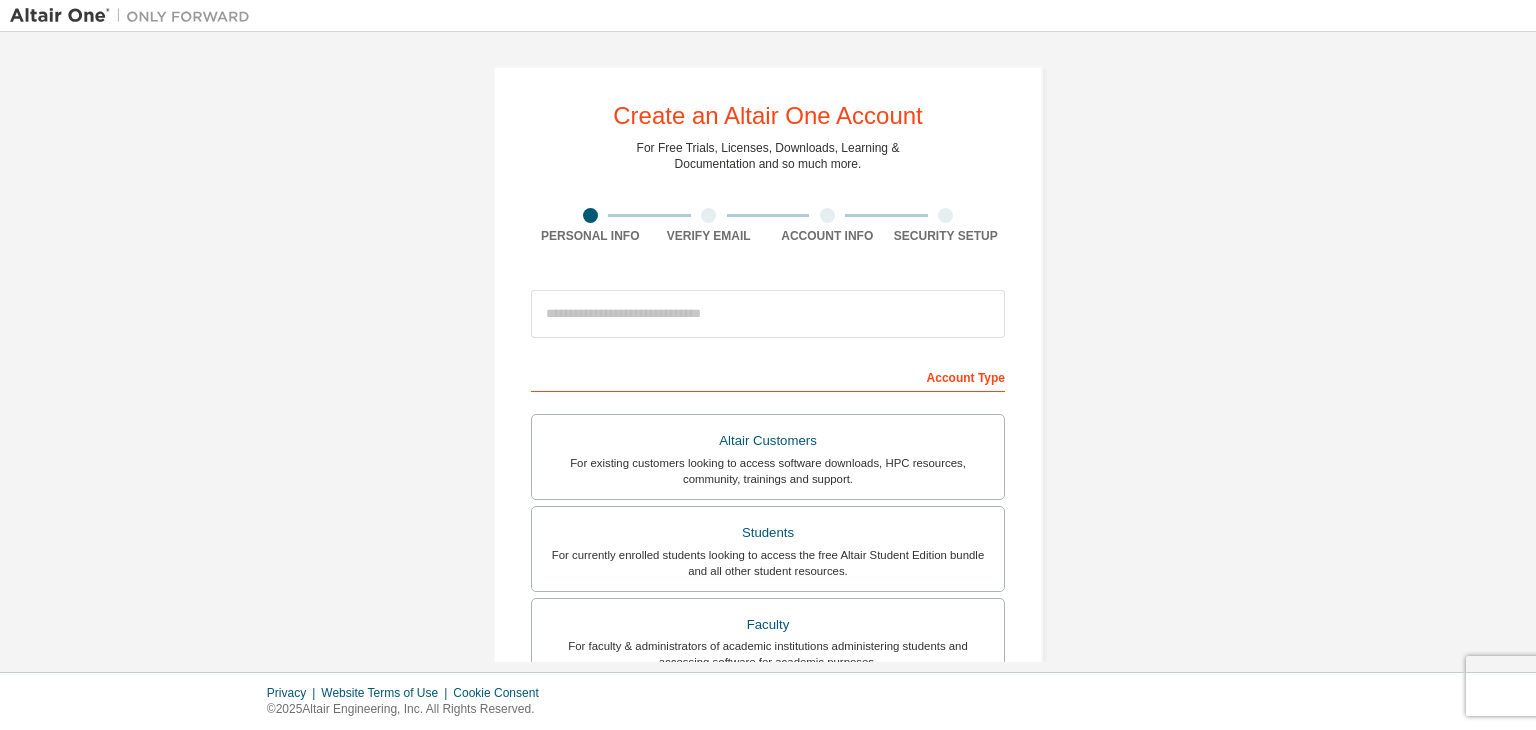 scroll, scrollTop: 0, scrollLeft: 0, axis: both 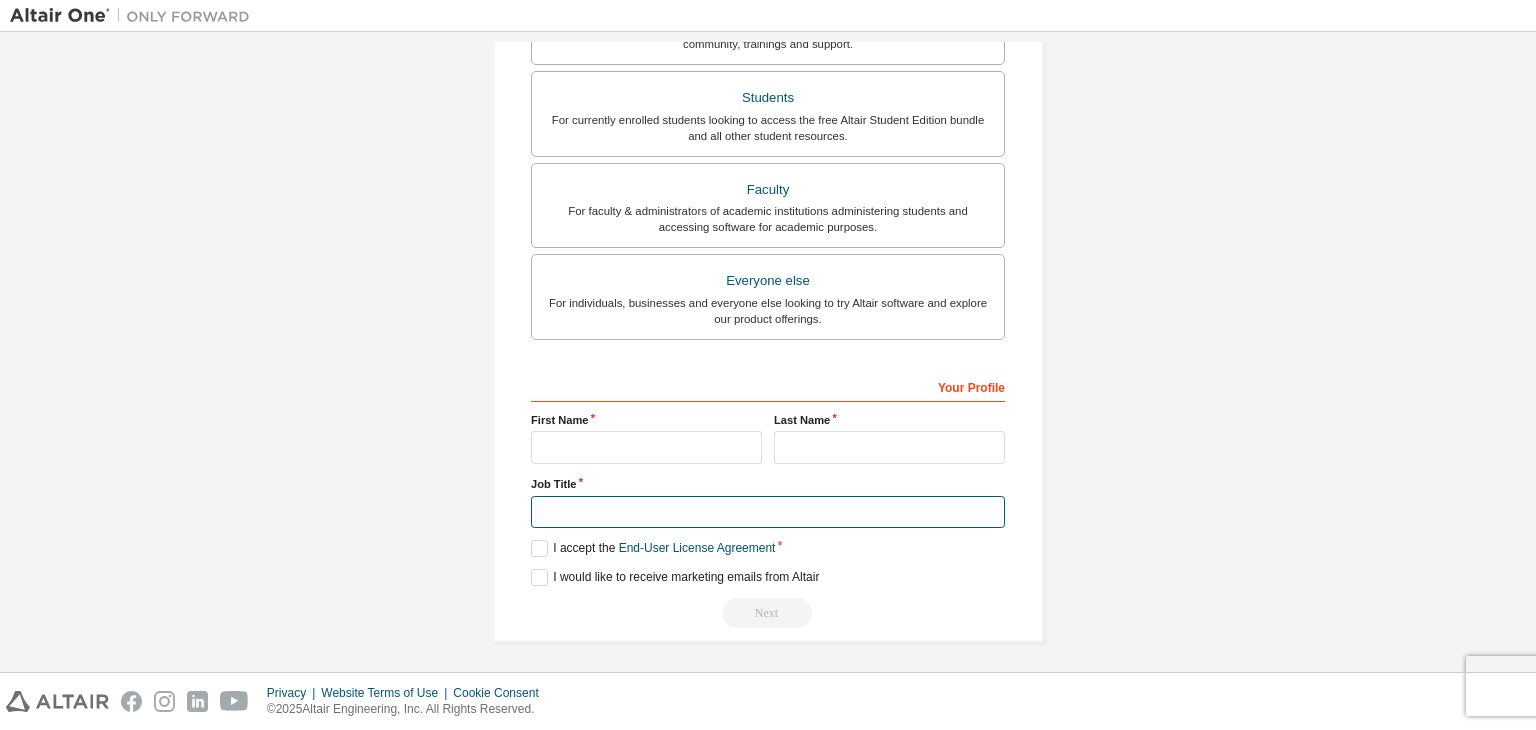 click at bounding box center (768, 512) 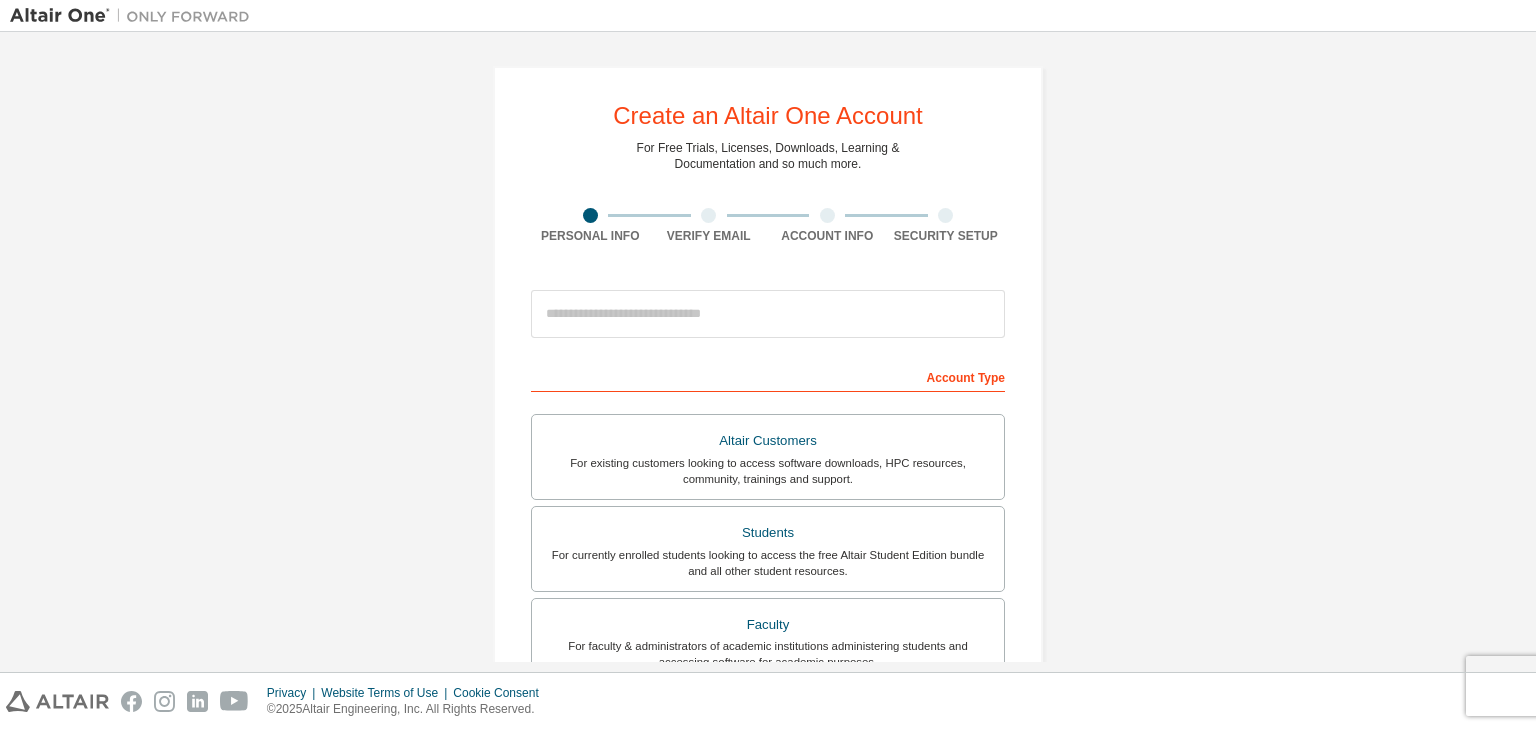 scroll, scrollTop: 0, scrollLeft: 0, axis: both 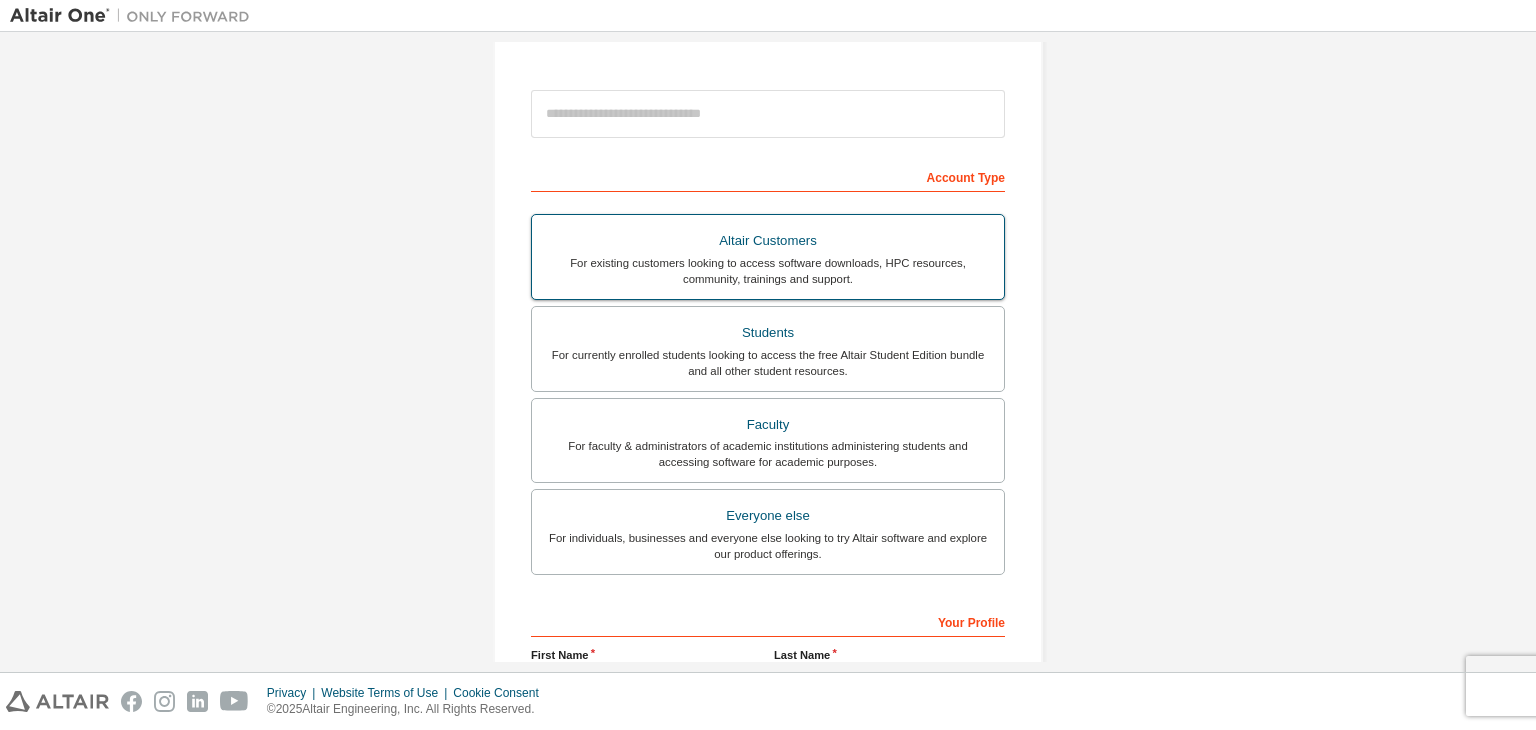 click on "For currently enrolled students looking to access the free Altair Student Edition bundle and all other student resources." at bounding box center (768, 363) 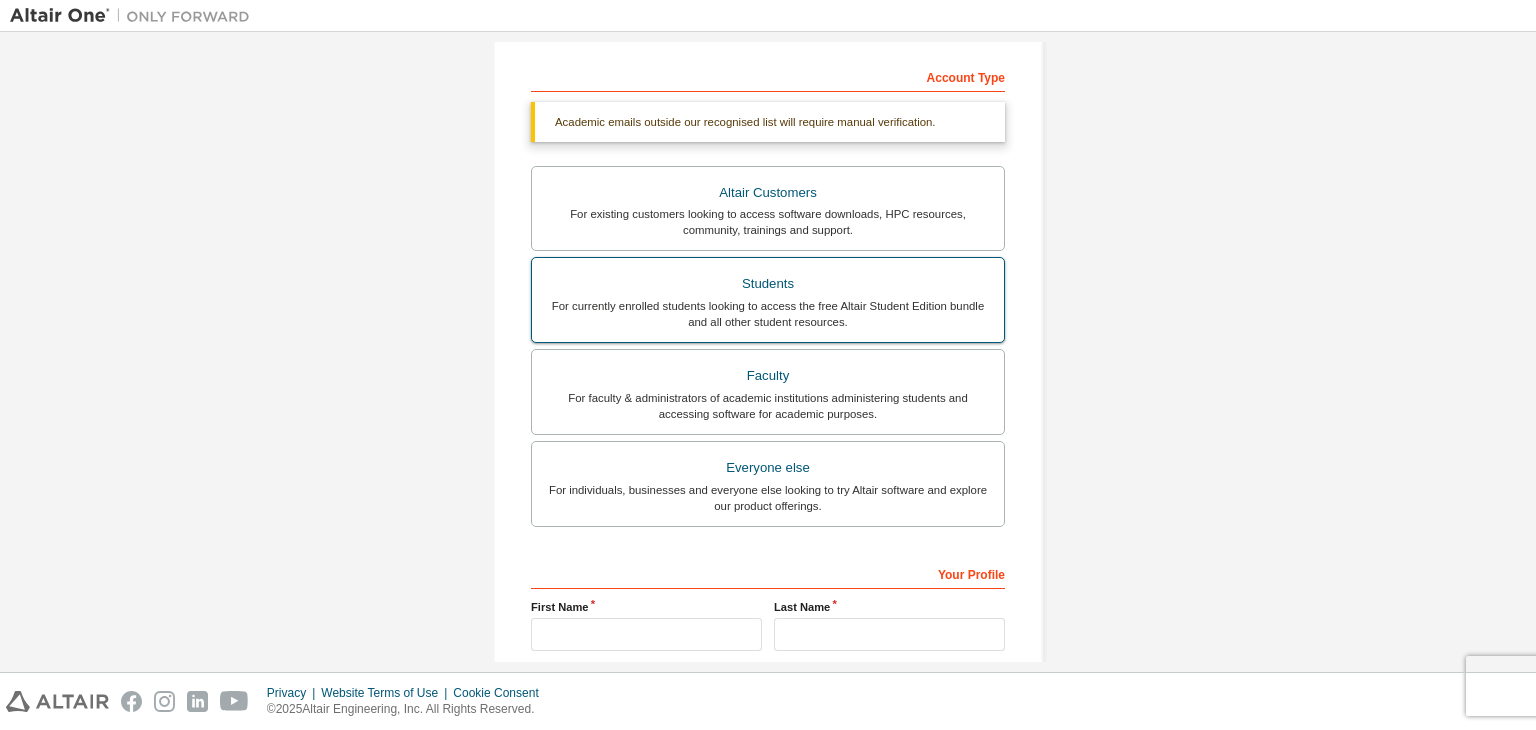 scroll, scrollTop: 0, scrollLeft: 0, axis: both 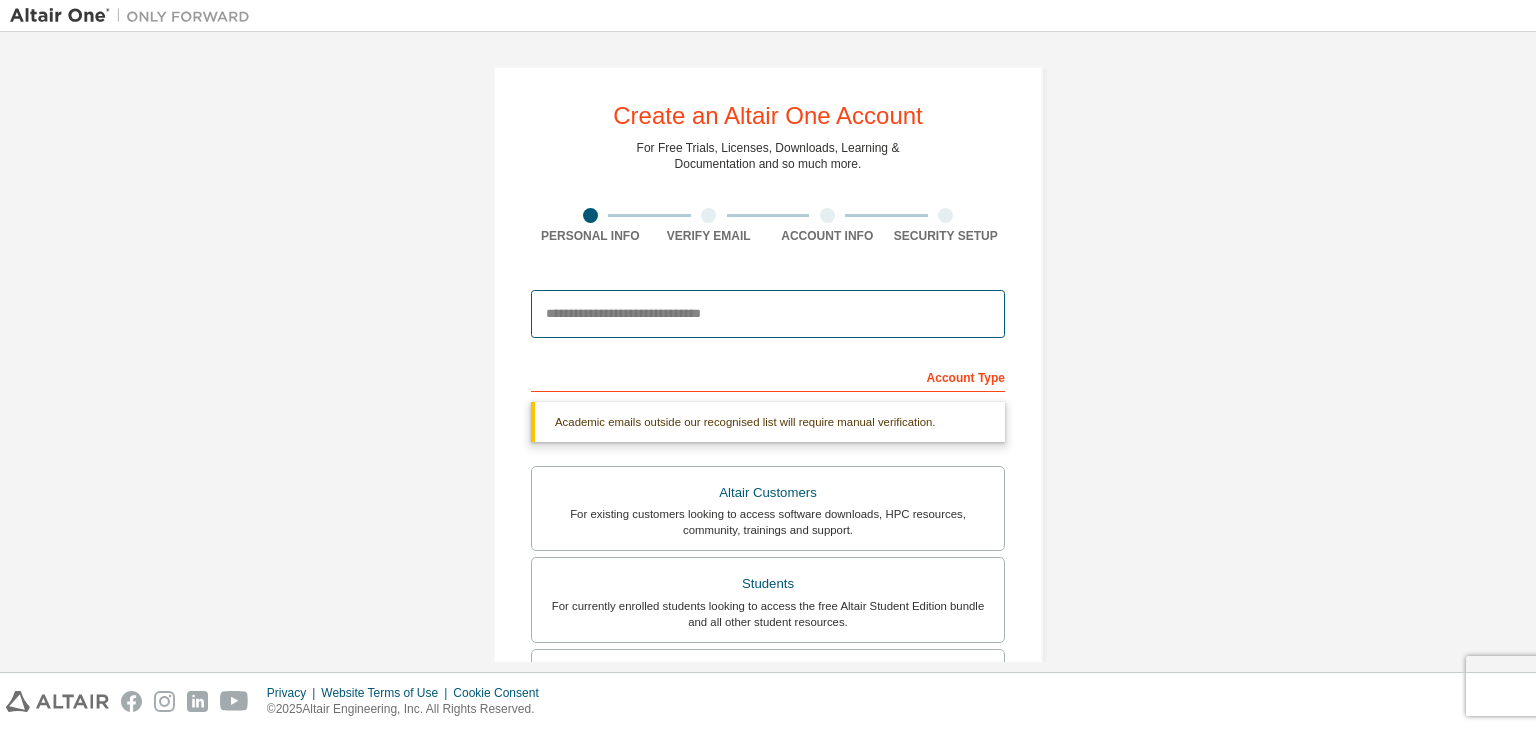 click at bounding box center [768, 314] 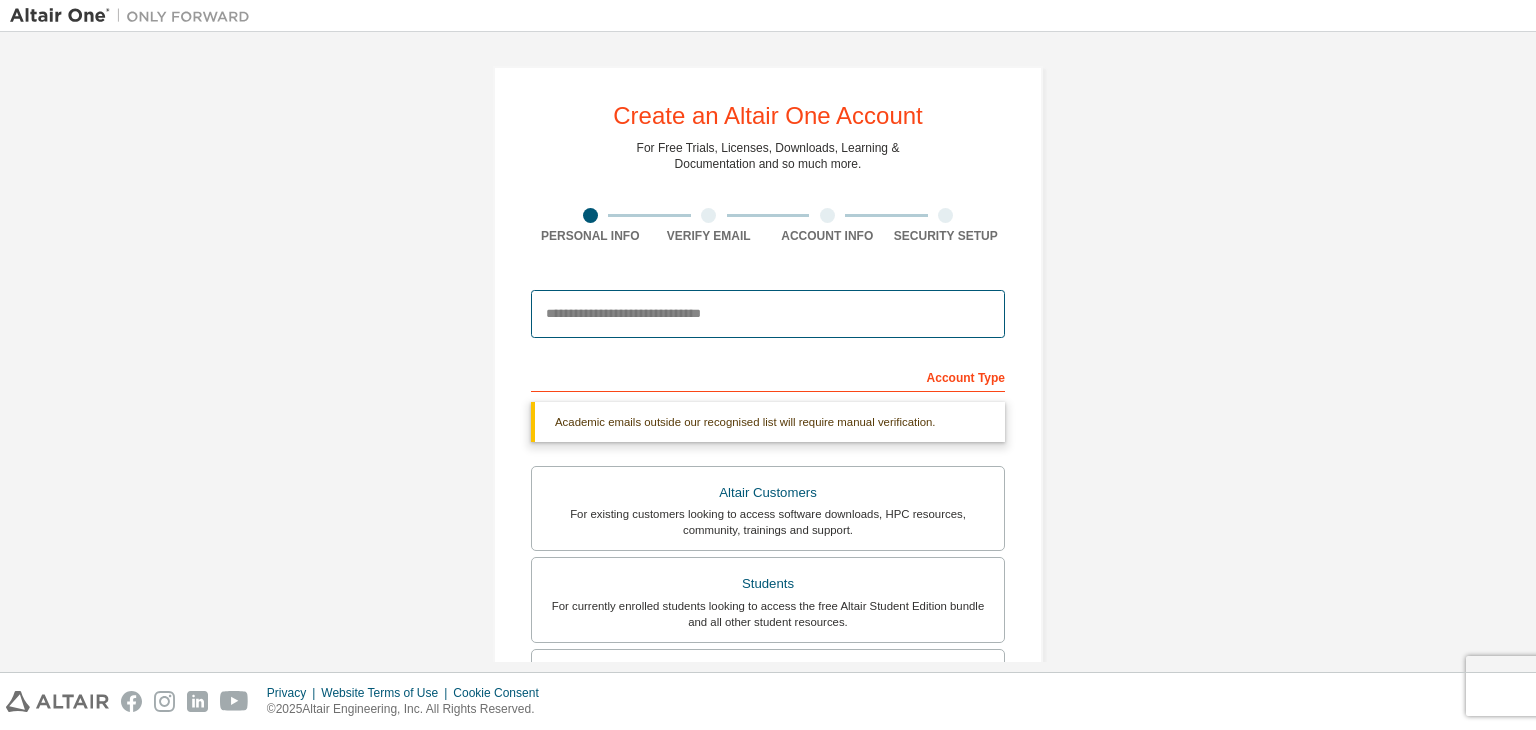 type on "**********" 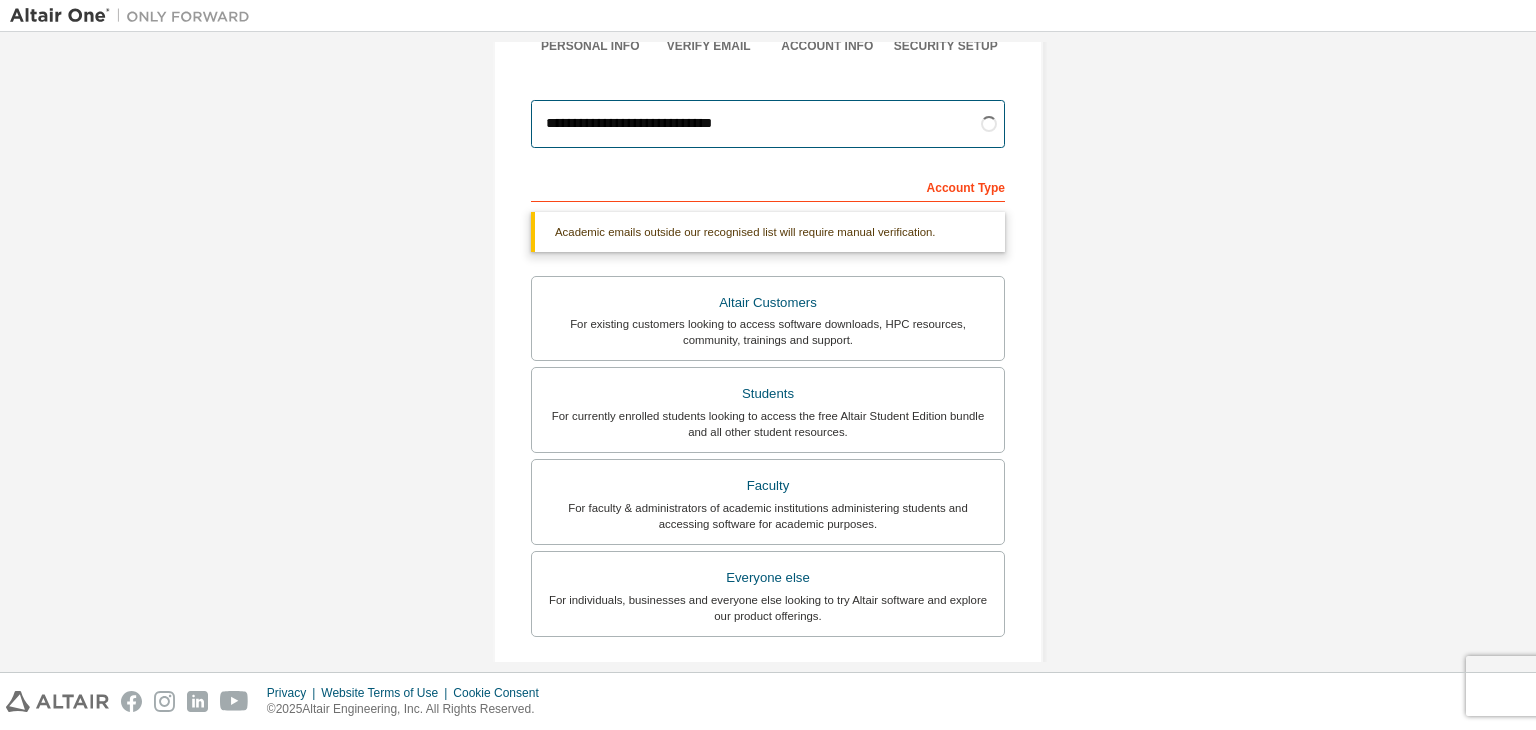 scroll, scrollTop: 200, scrollLeft: 0, axis: vertical 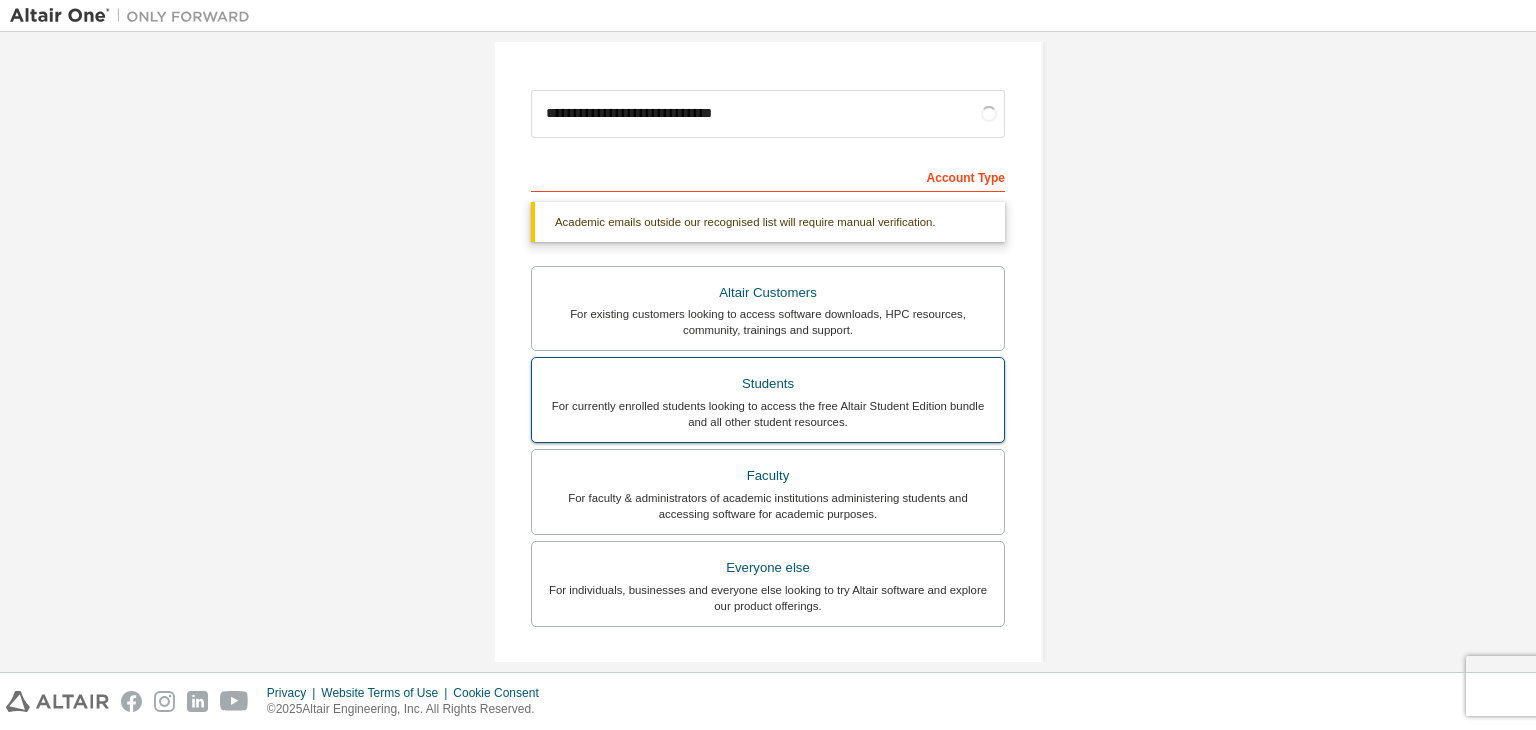click on "Students" at bounding box center [768, 384] 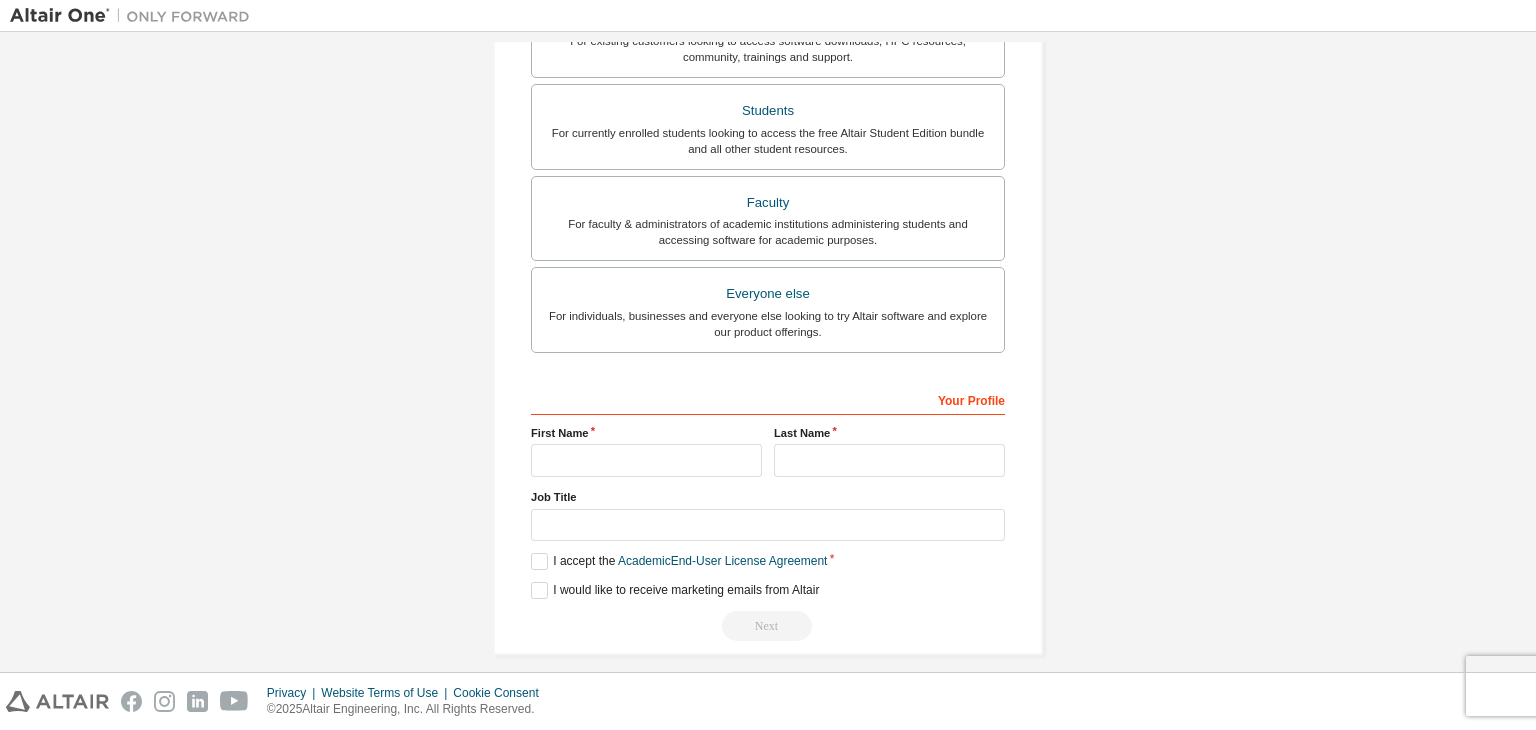 scroll, scrollTop: 435, scrollLeft: 0, axis: vertical 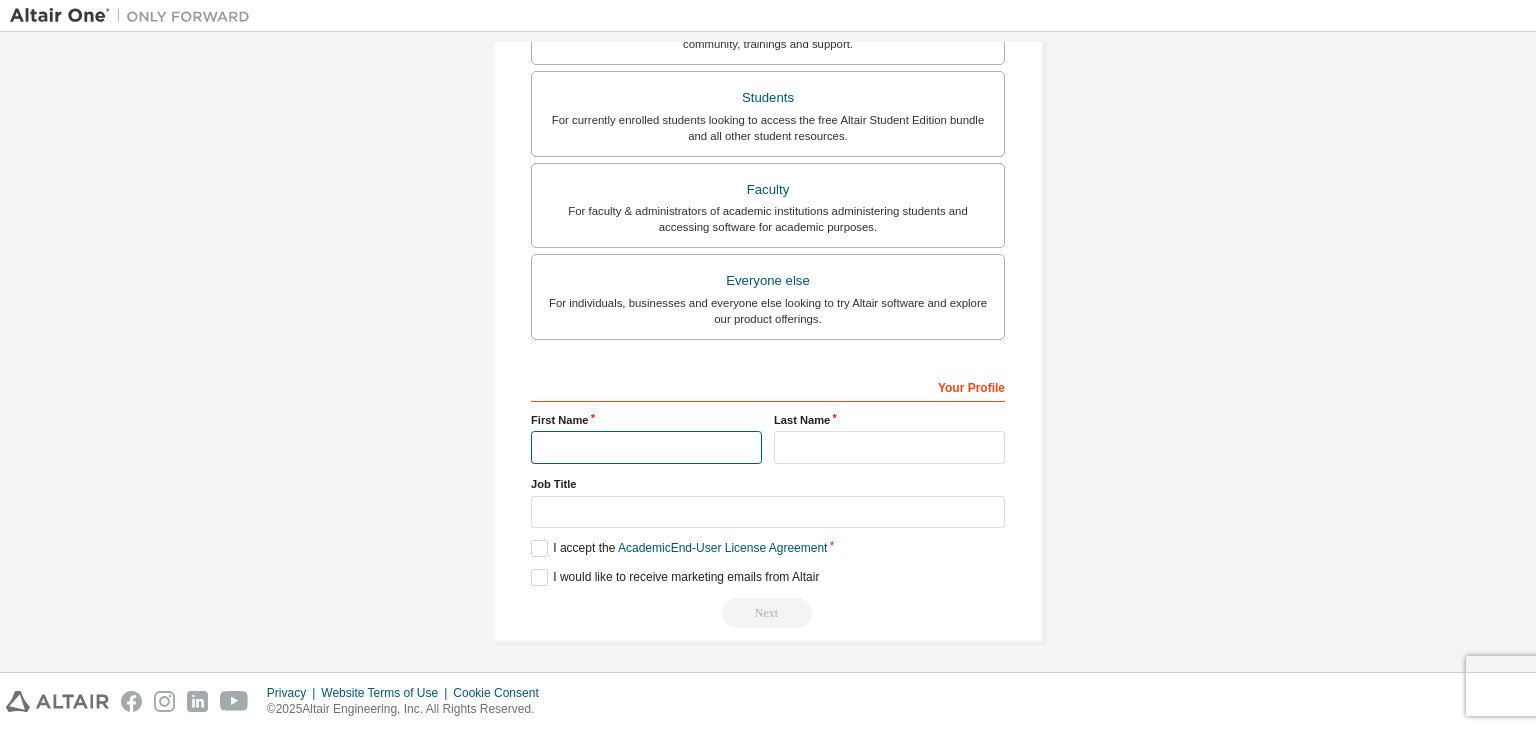 click at bounding box center (646, 447) 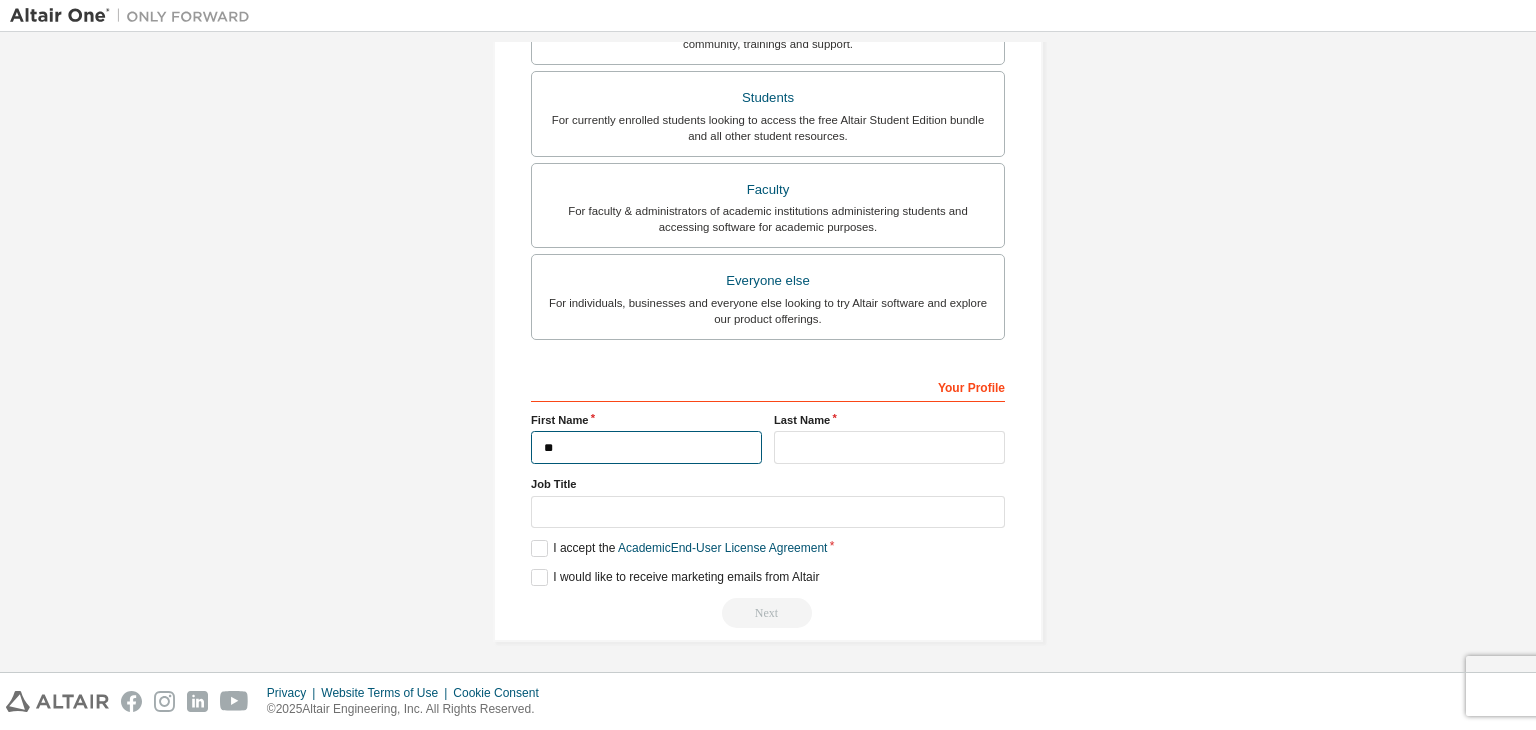 type on "*" 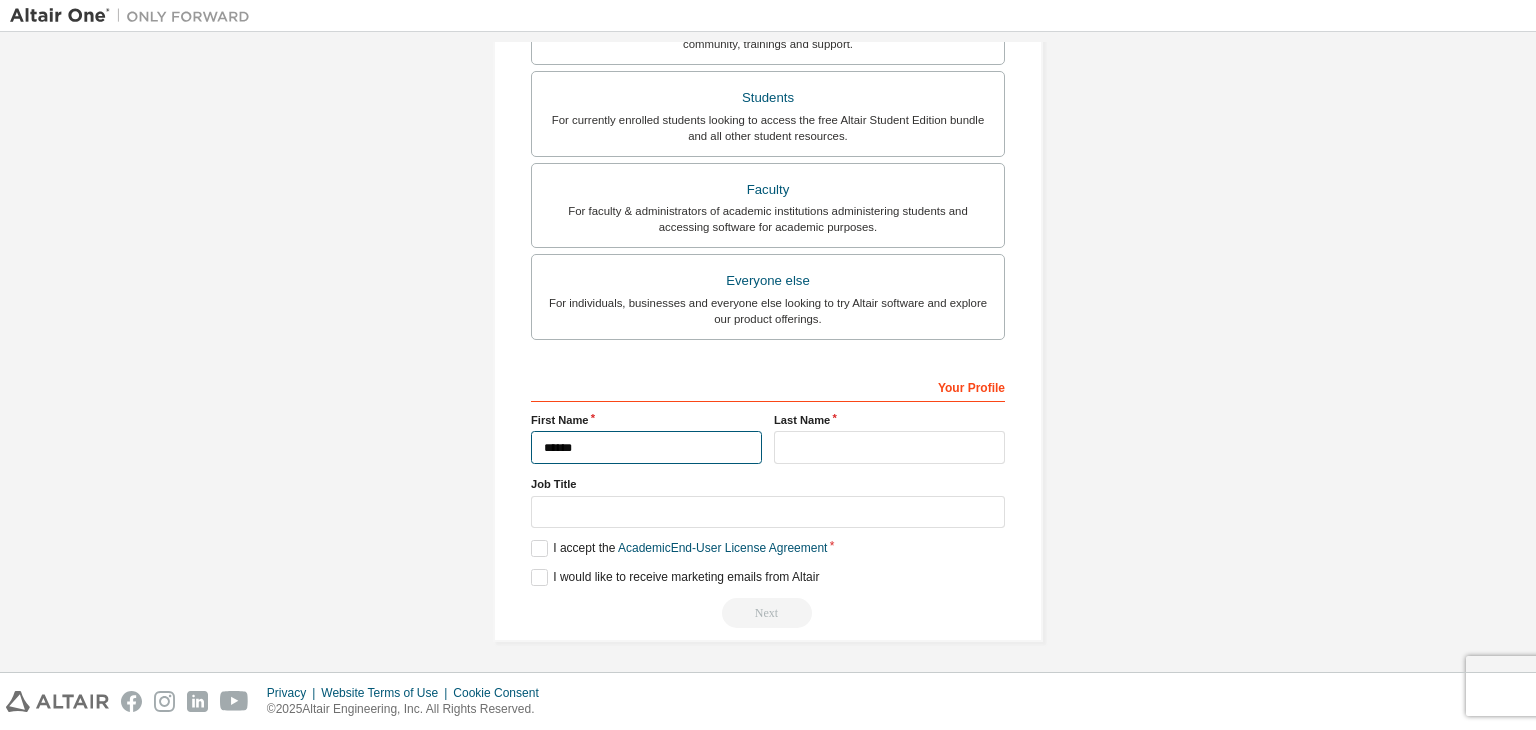 type on "******" 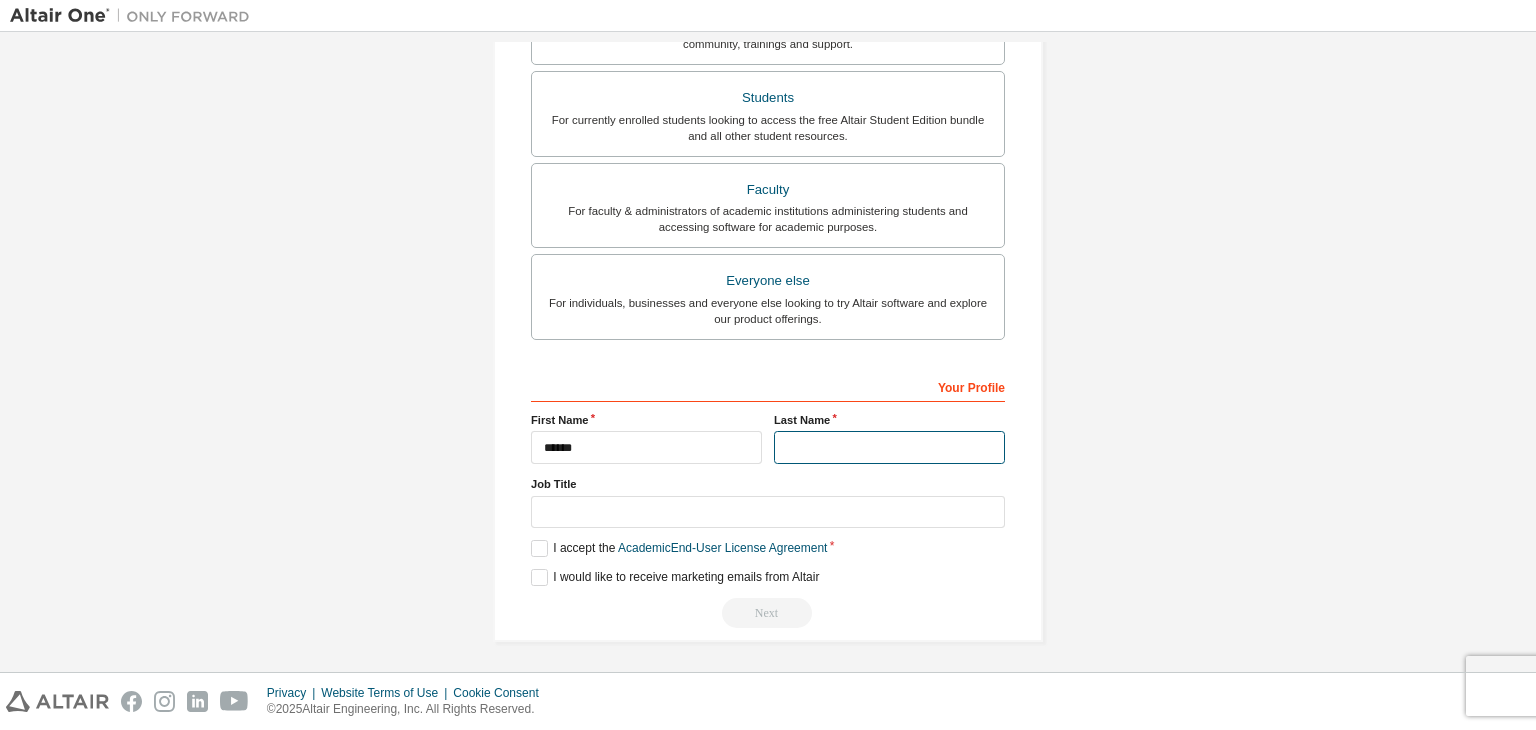 click at bounding box center (889, 447) 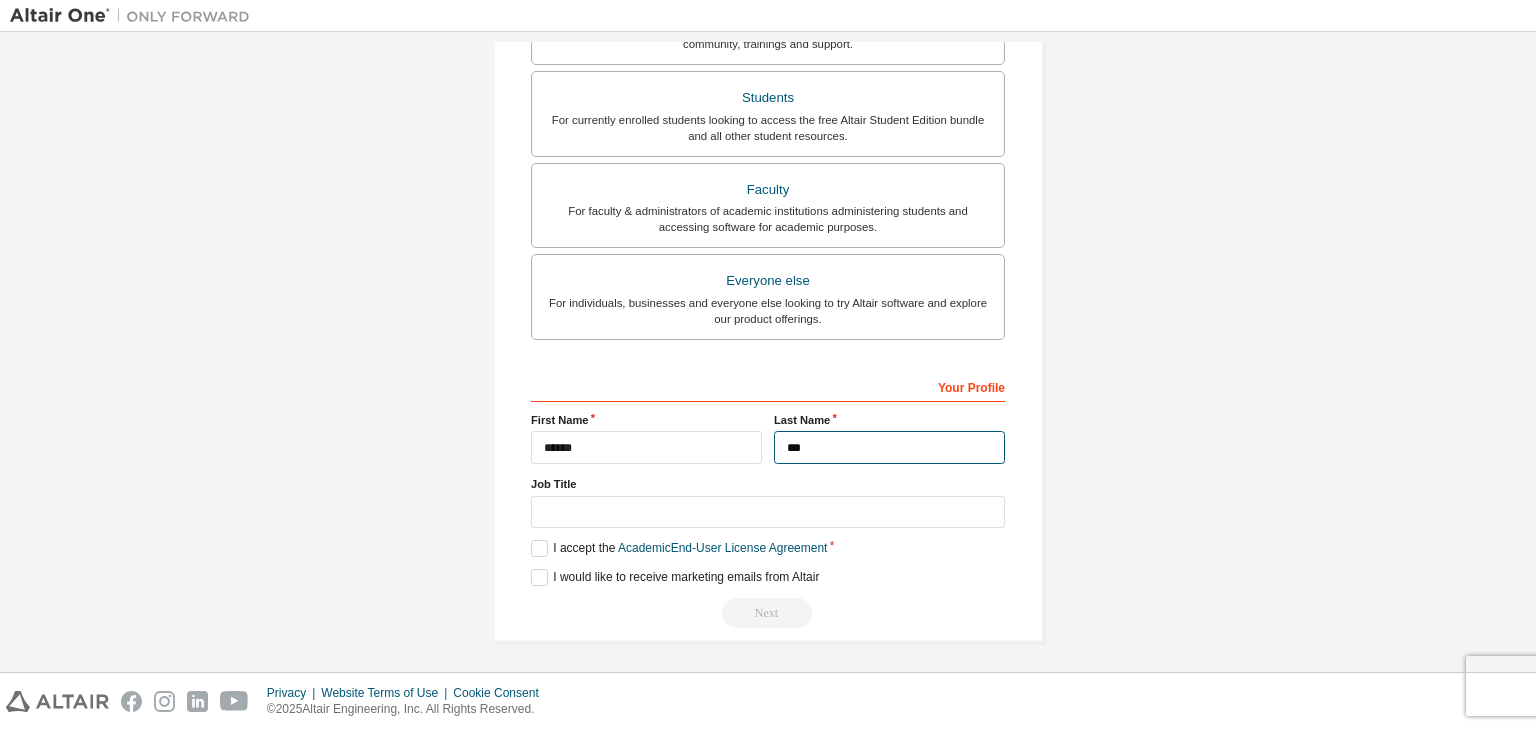 type on "***" 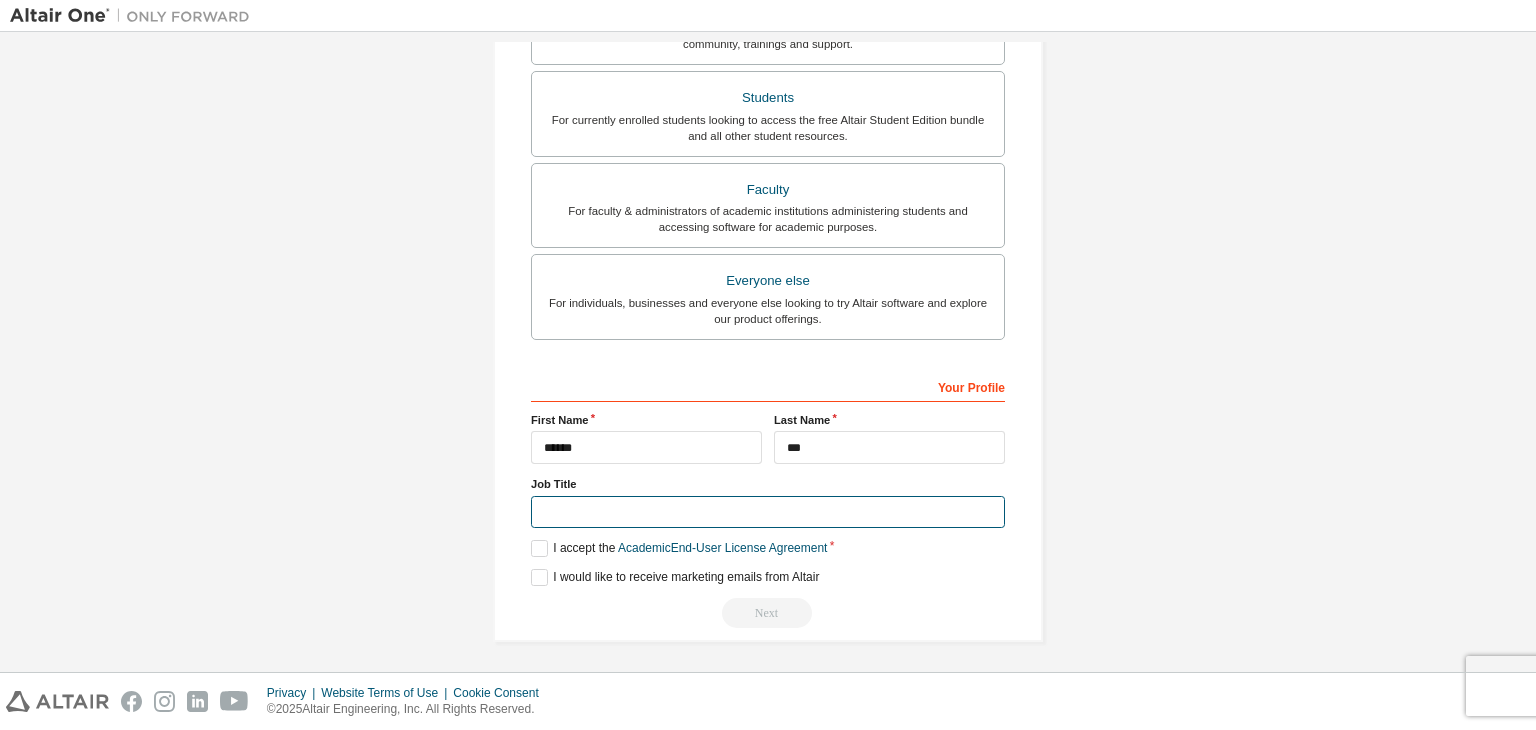 click at bounding box center (768, 512) 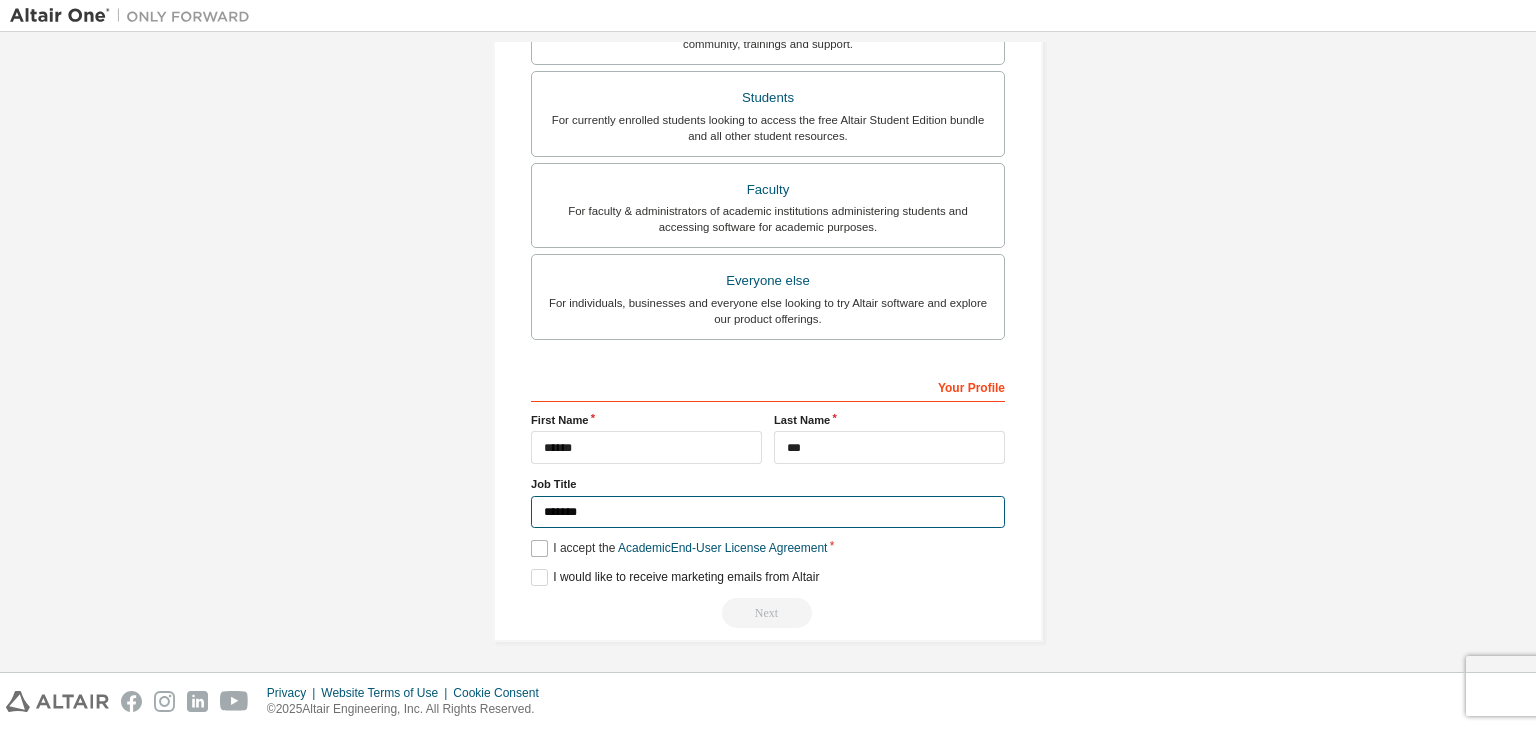 type on "*******" 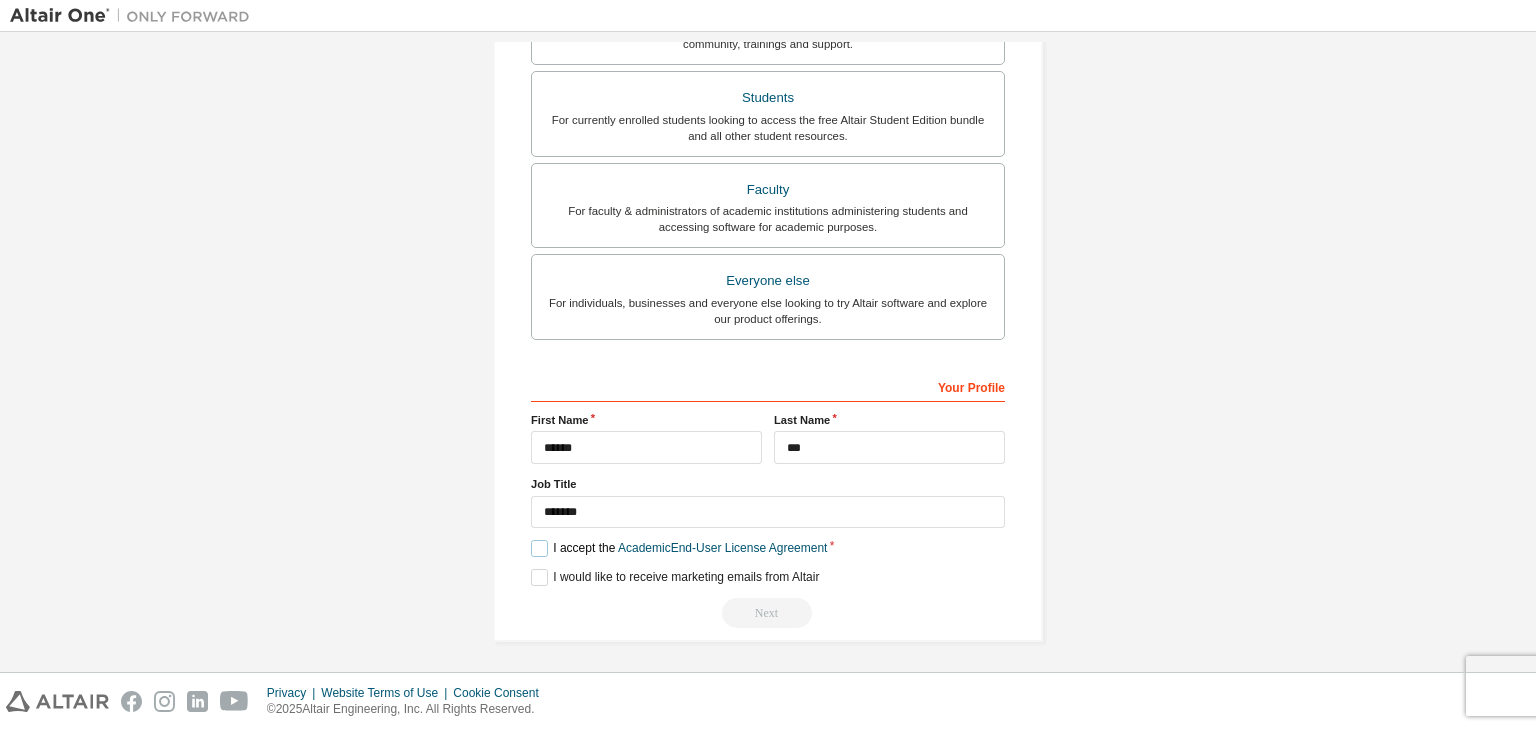 click on "I accept the   Academic   End-User License Agreement" at bounding box center (679, 548) 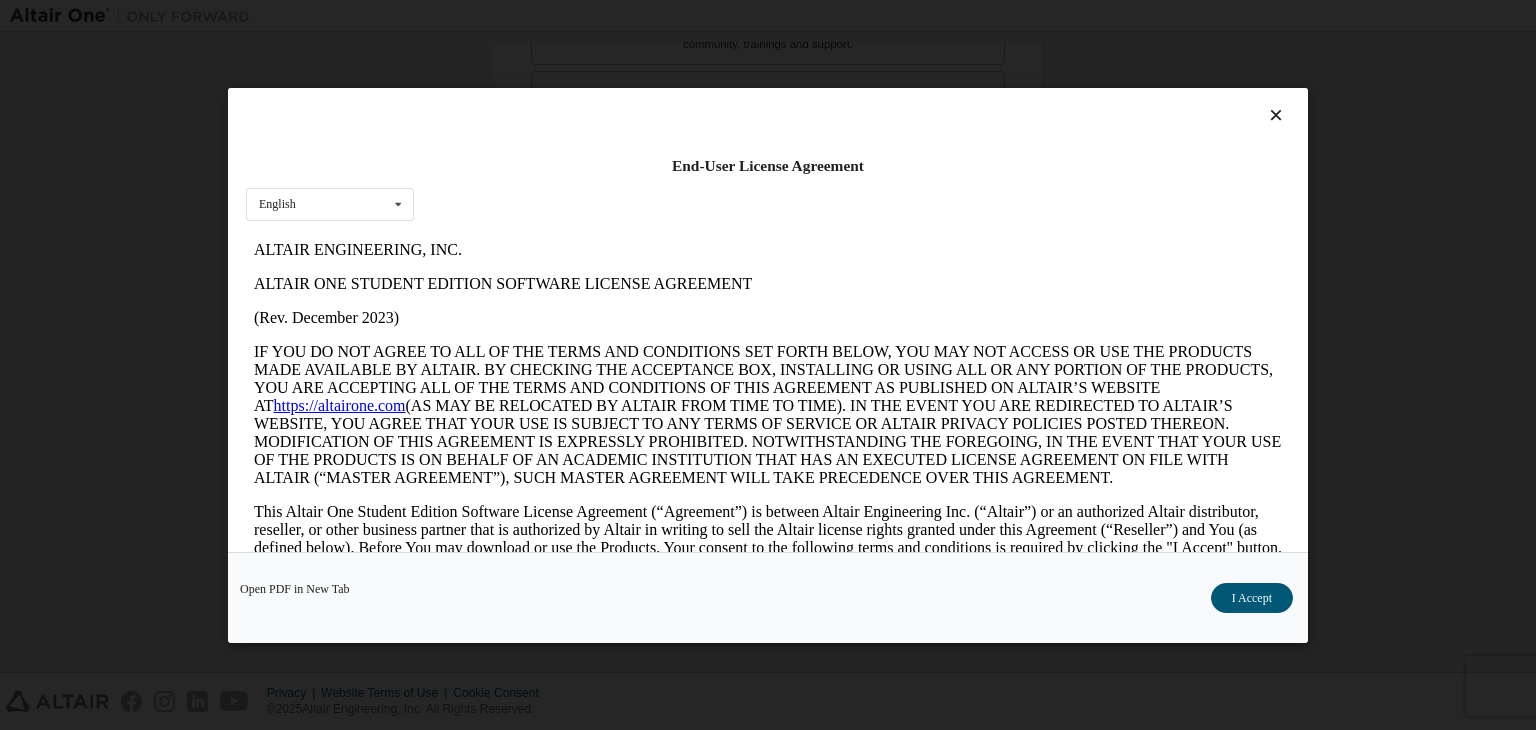 scroll, scrollTop: 0, scrollLeft: 0, axis: both 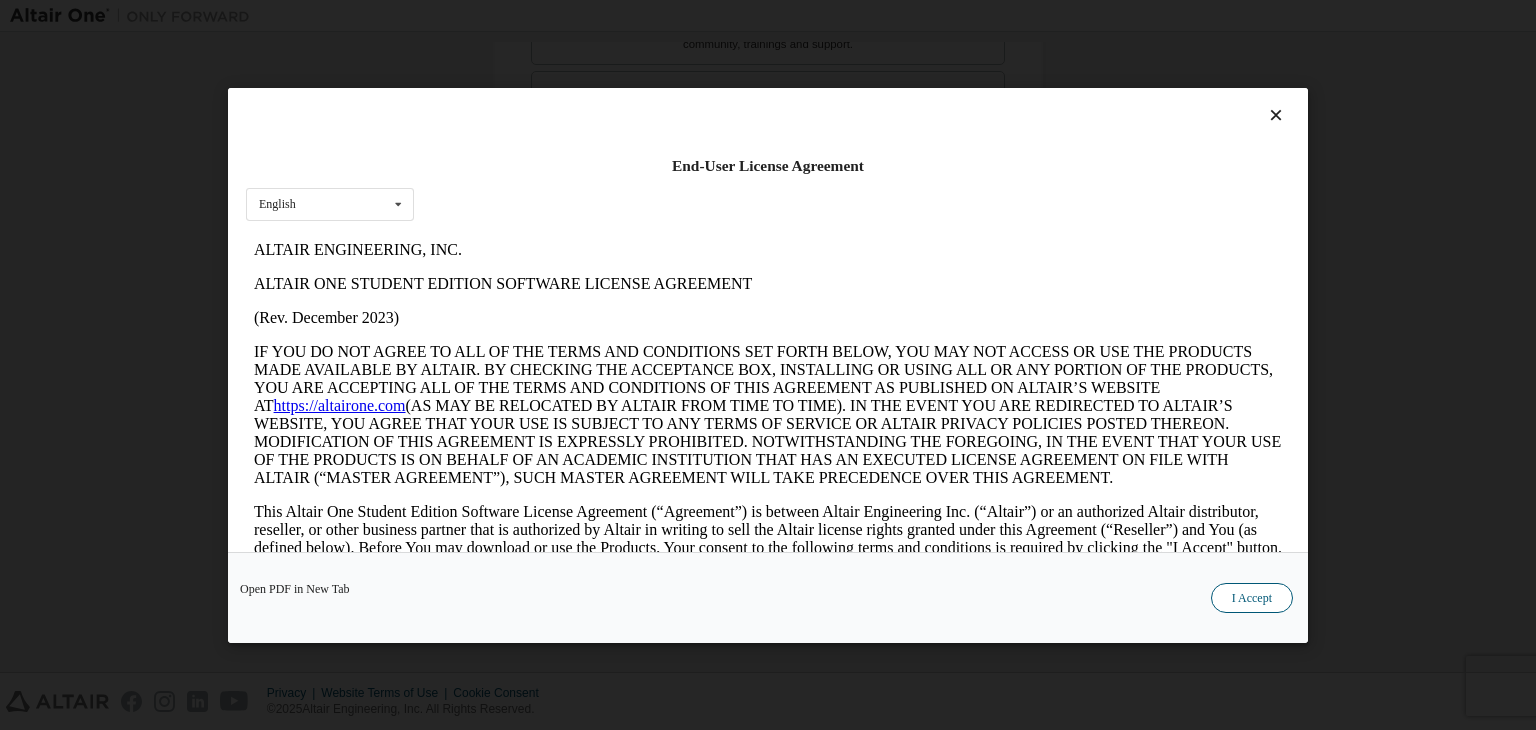 click on "I Accept" at bounding box center (1252, 598) 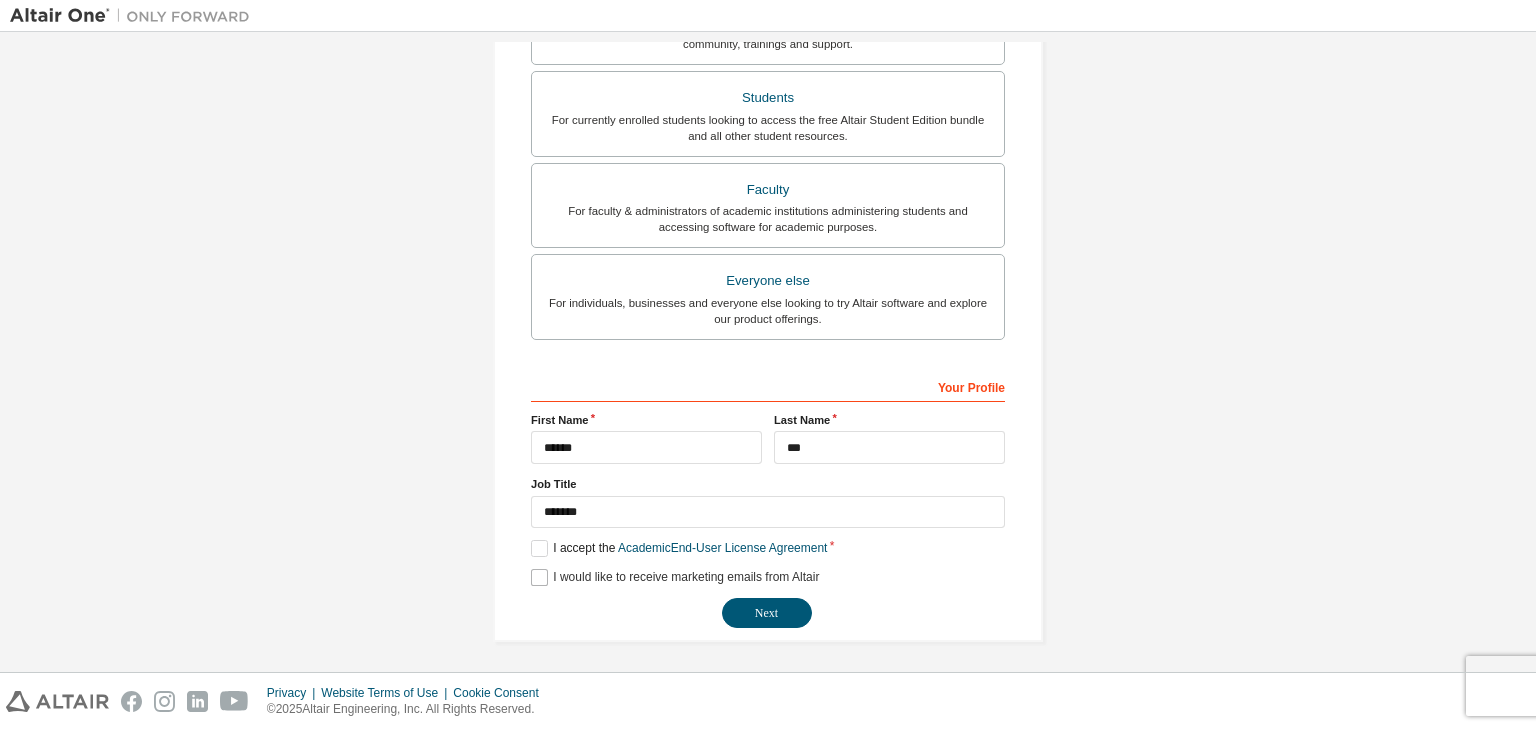 click on "**********" at bounding box center (768, 499) 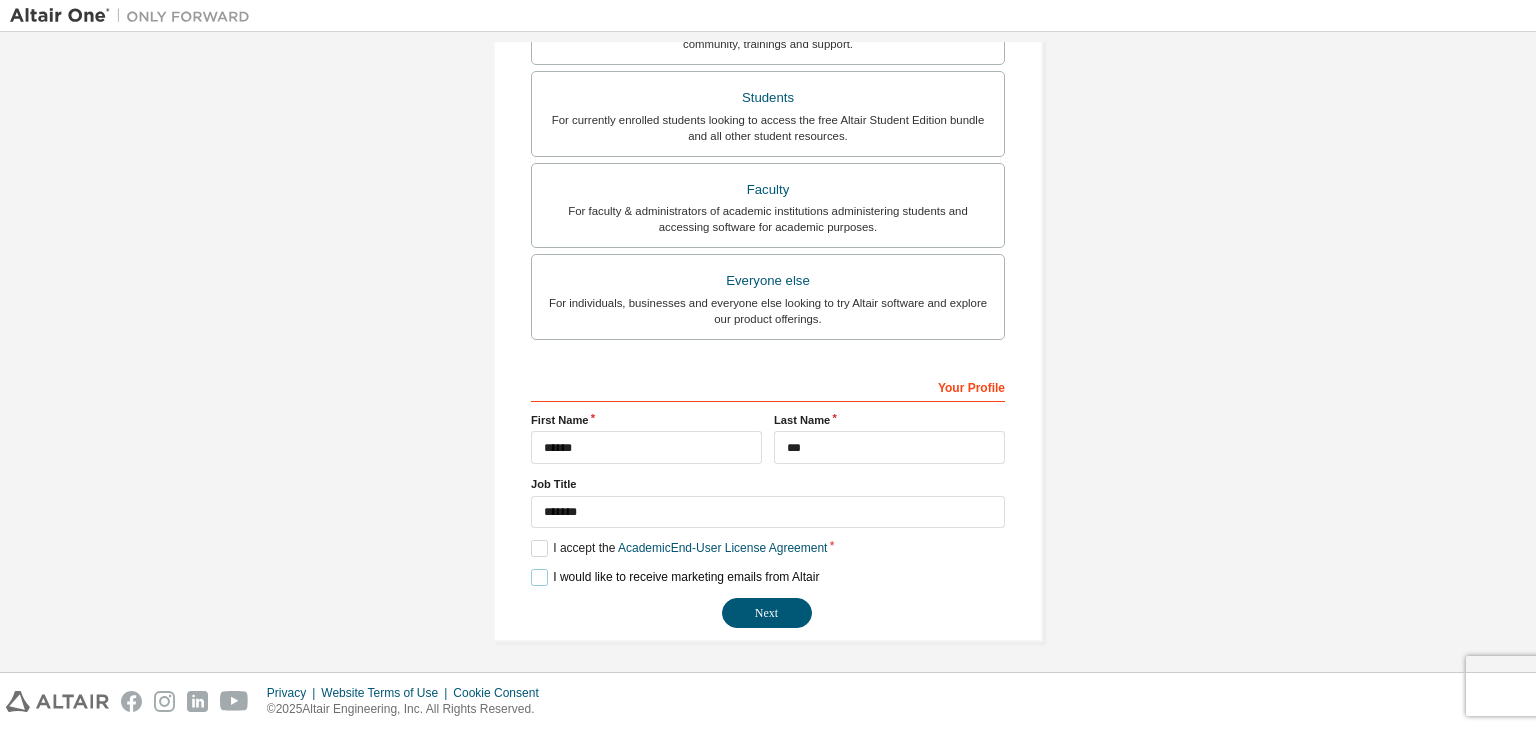 click on "I would like to receive marketing emails from Altair" at bounding box center [675, 577] 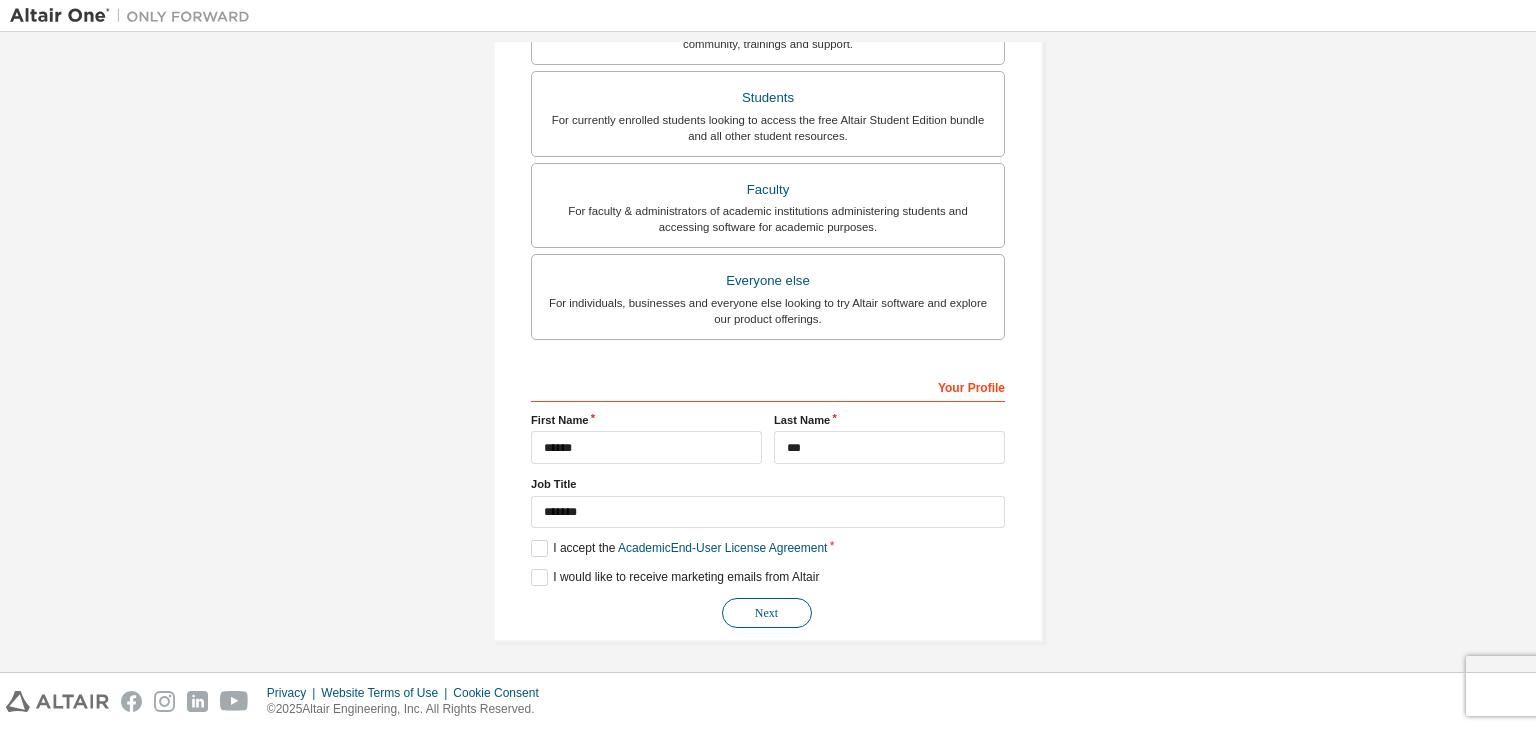 click on "Next" at bounding box center (767, 613) 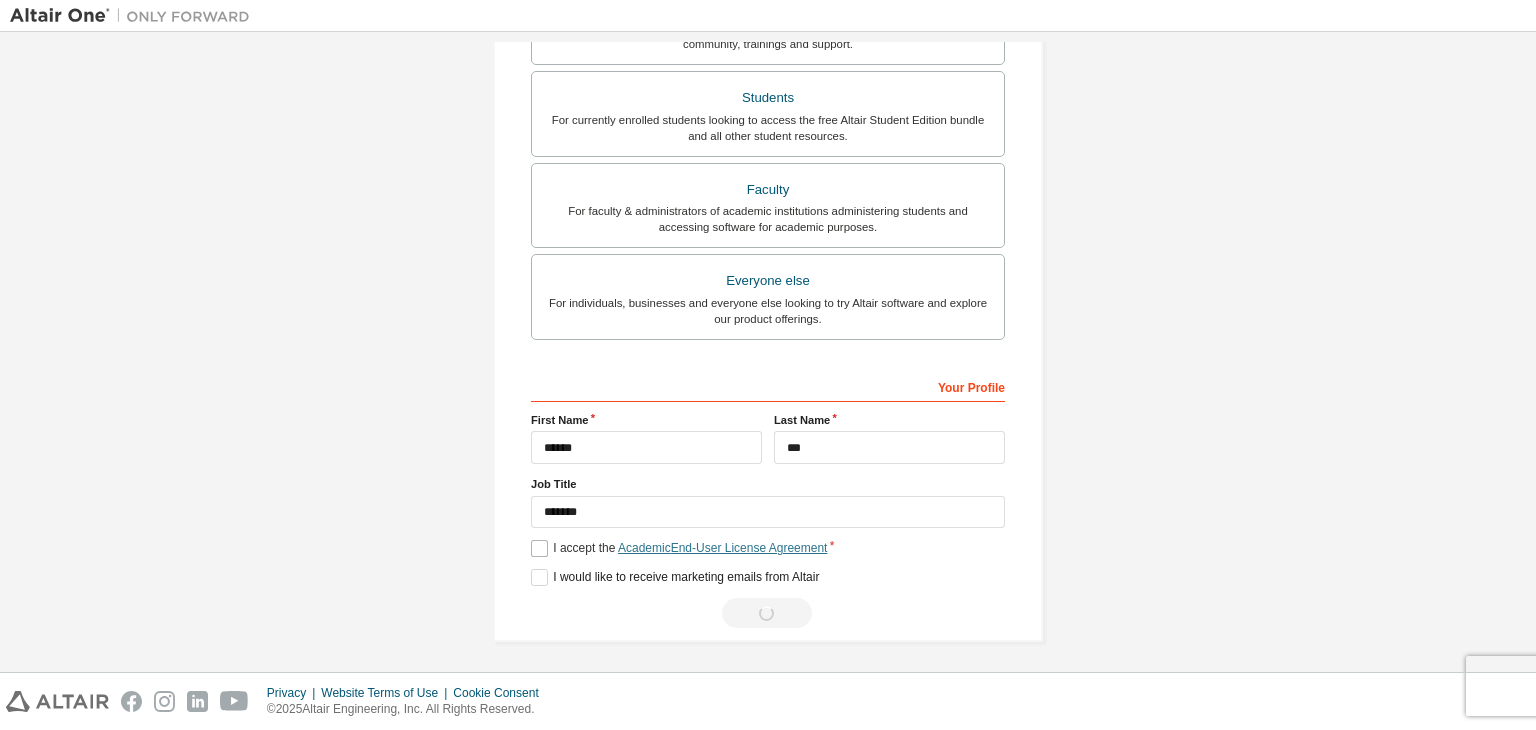 scroll, scrollTop: 0, scrollLeft: 0, axis: both 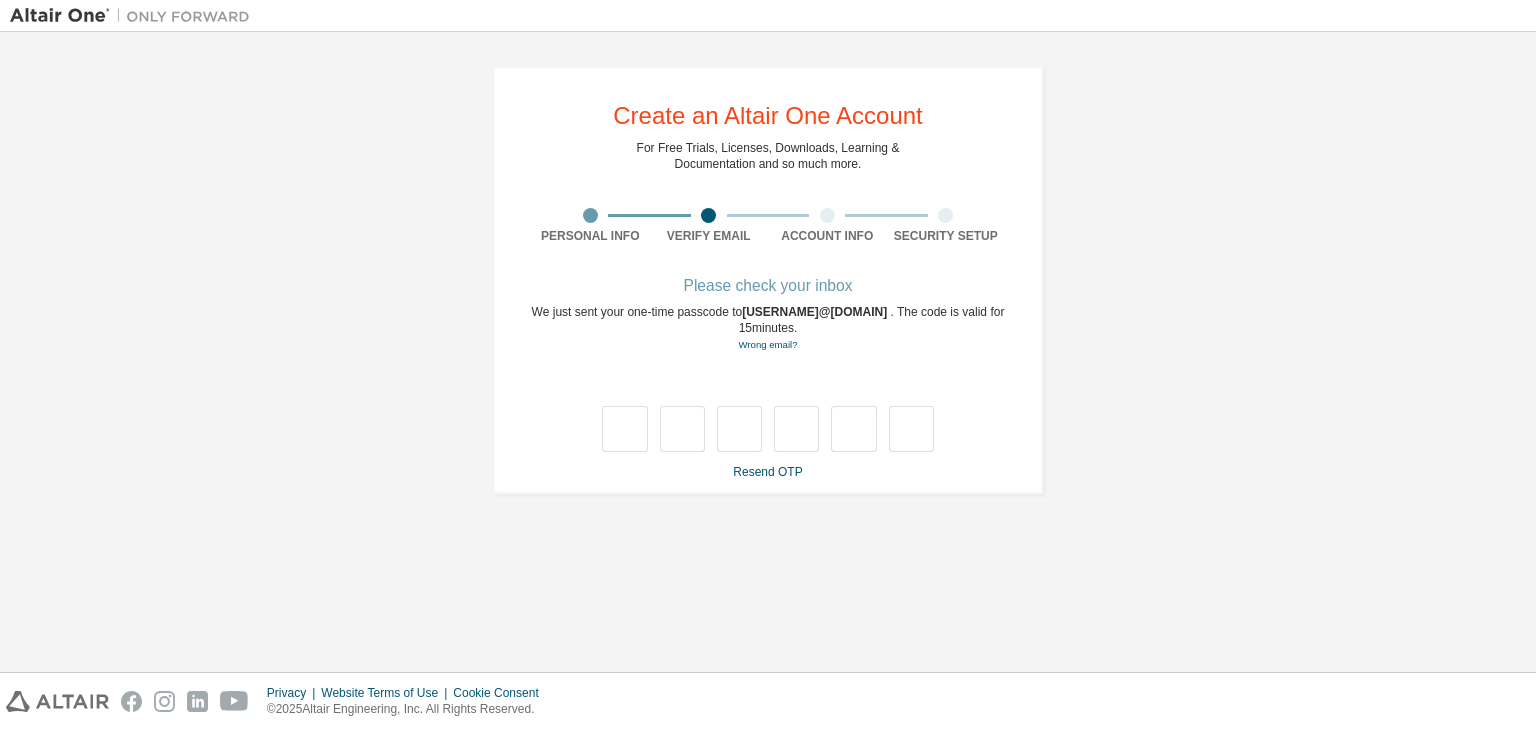 type on "*" 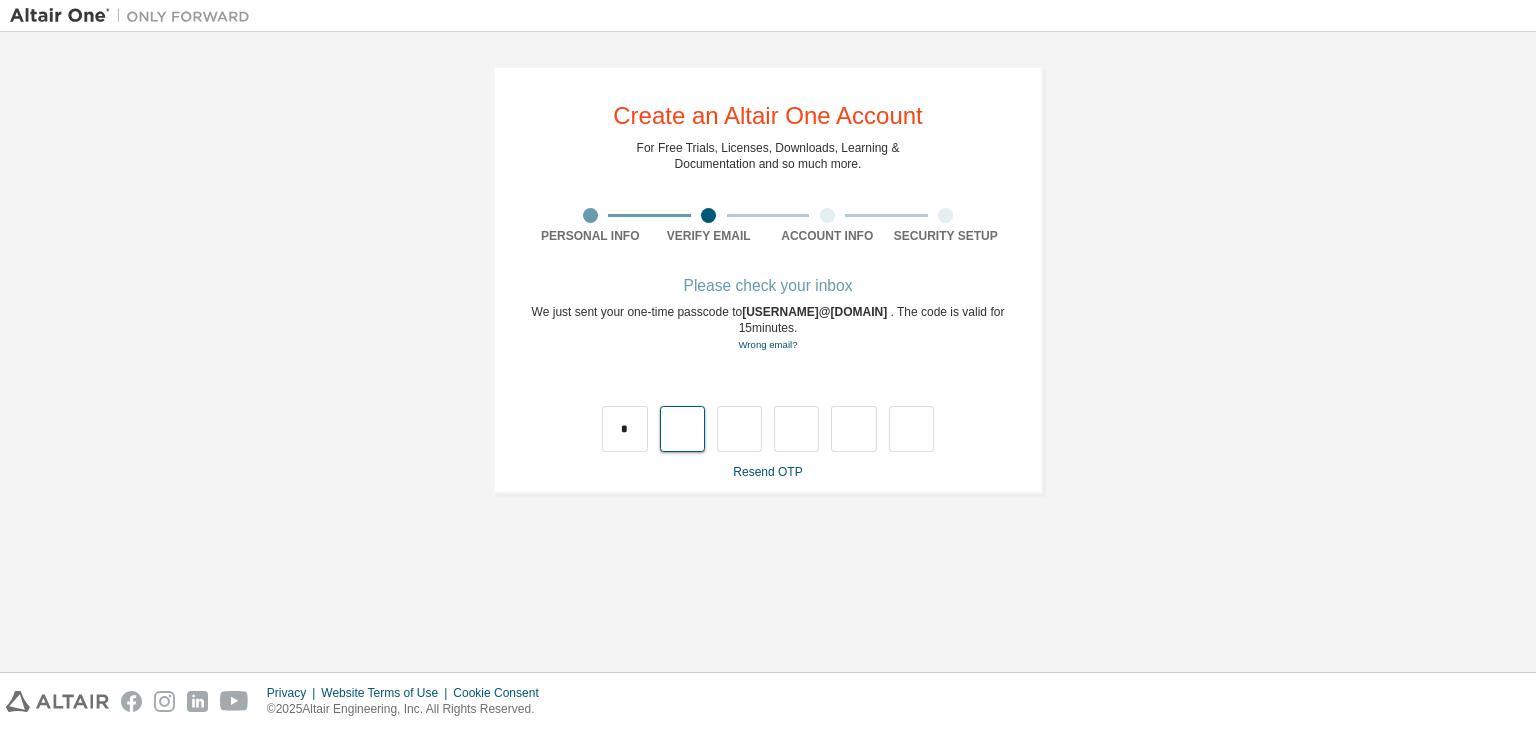 type on "*" 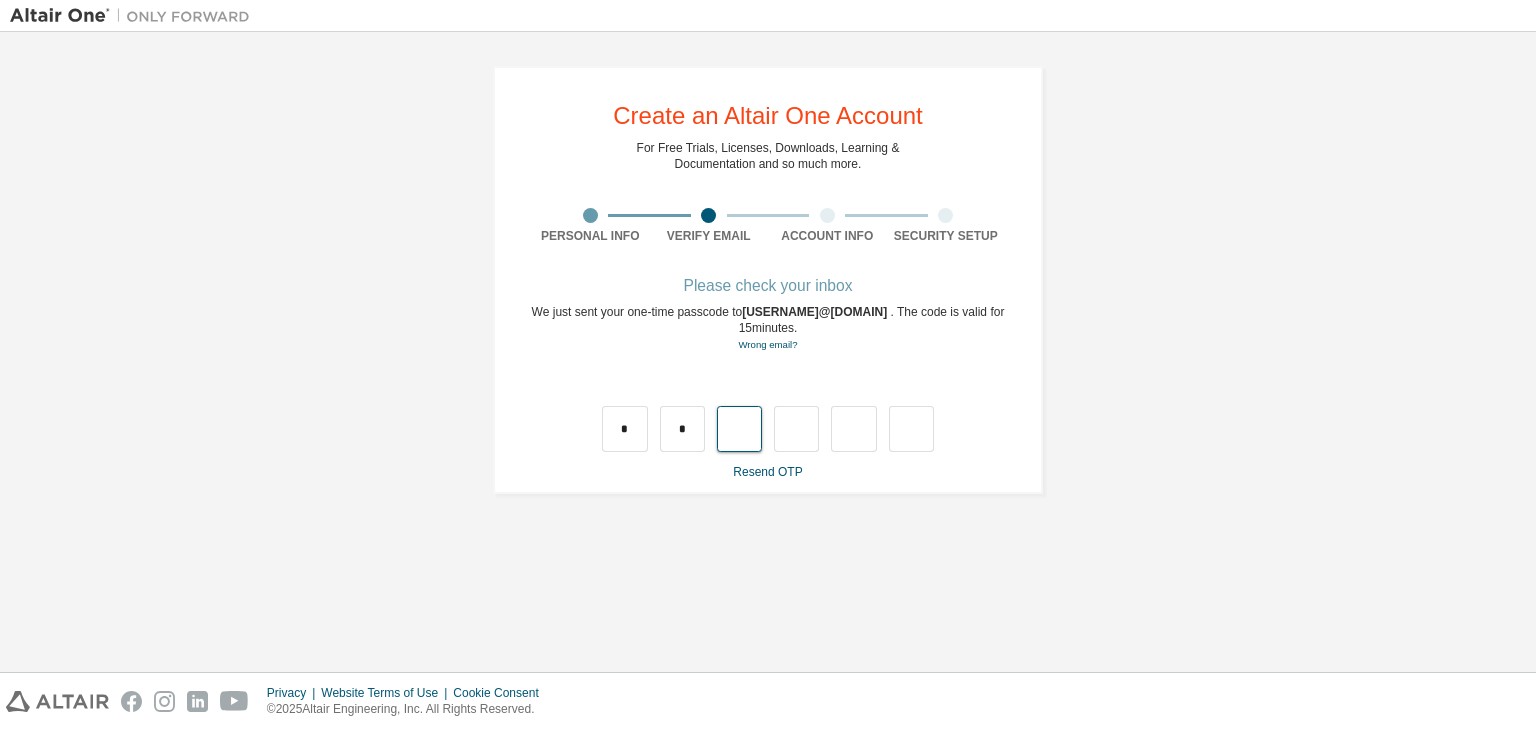 type on "*" 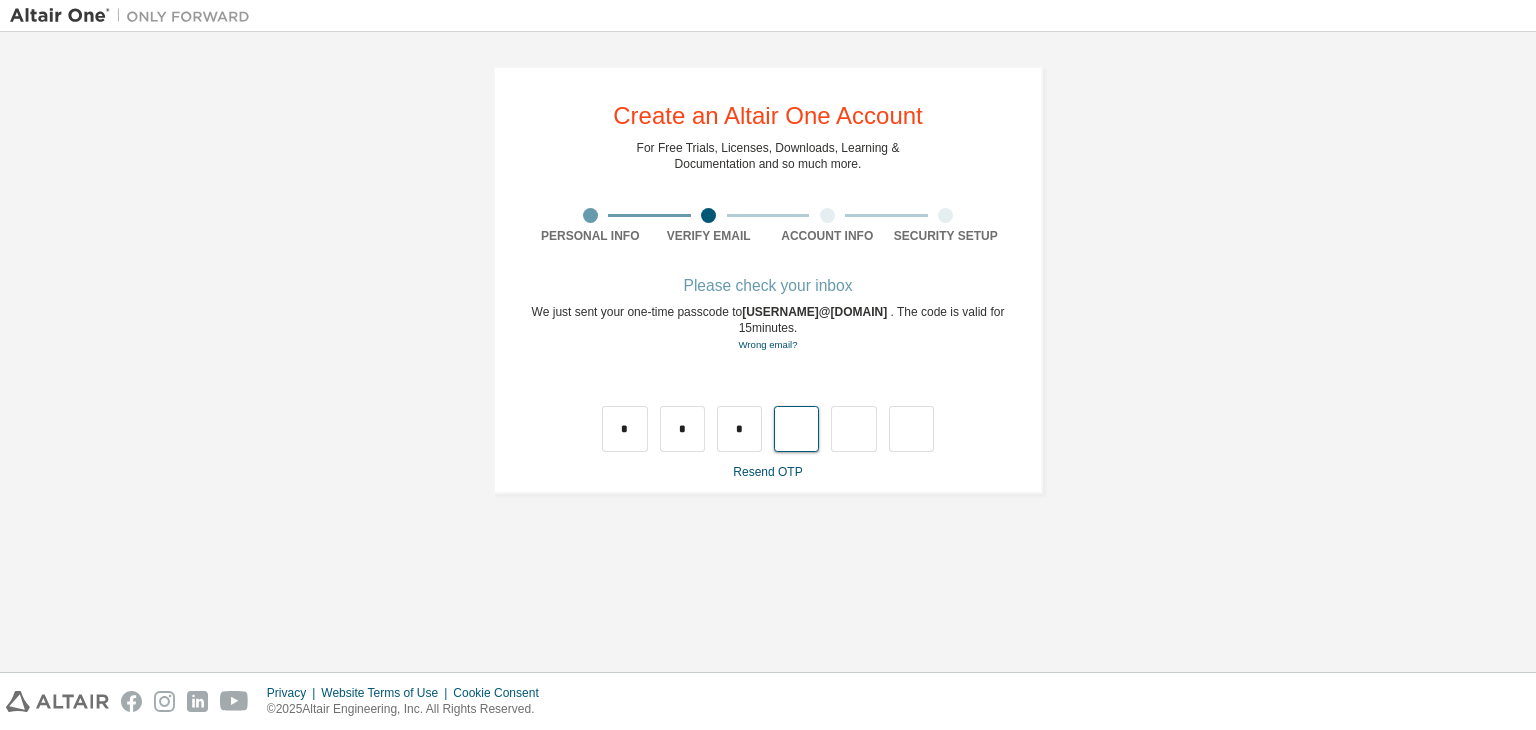 type on "*" 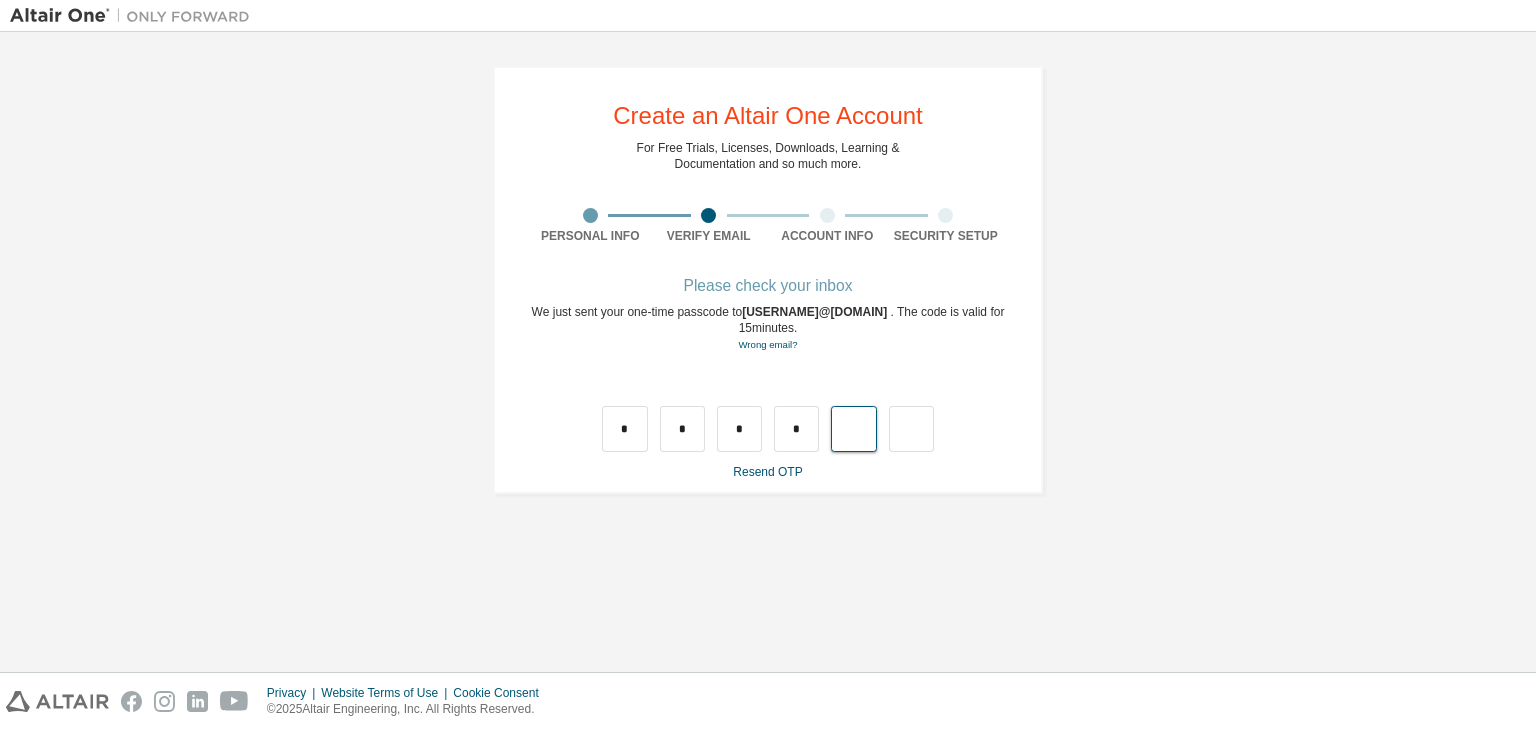 type on "*" 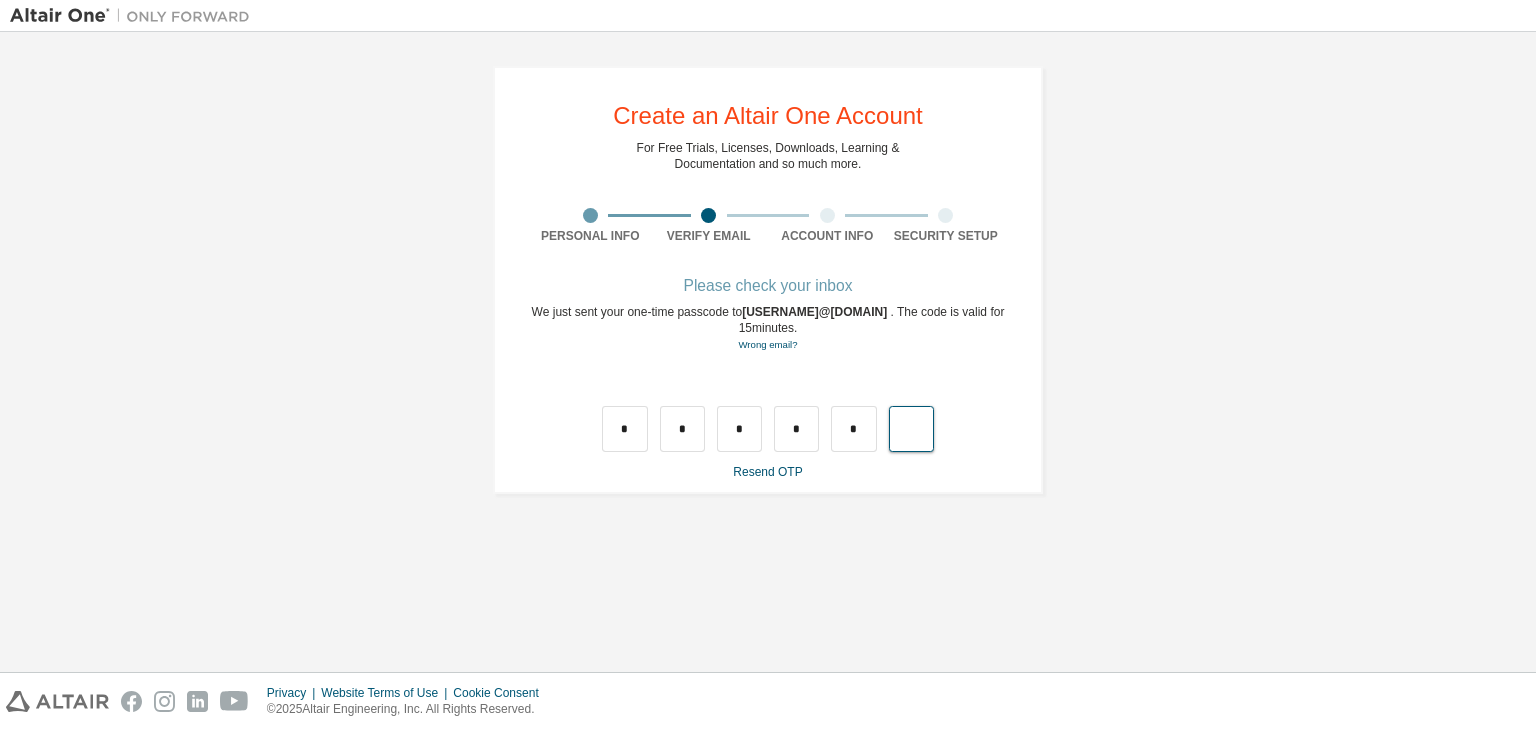 type on "*" 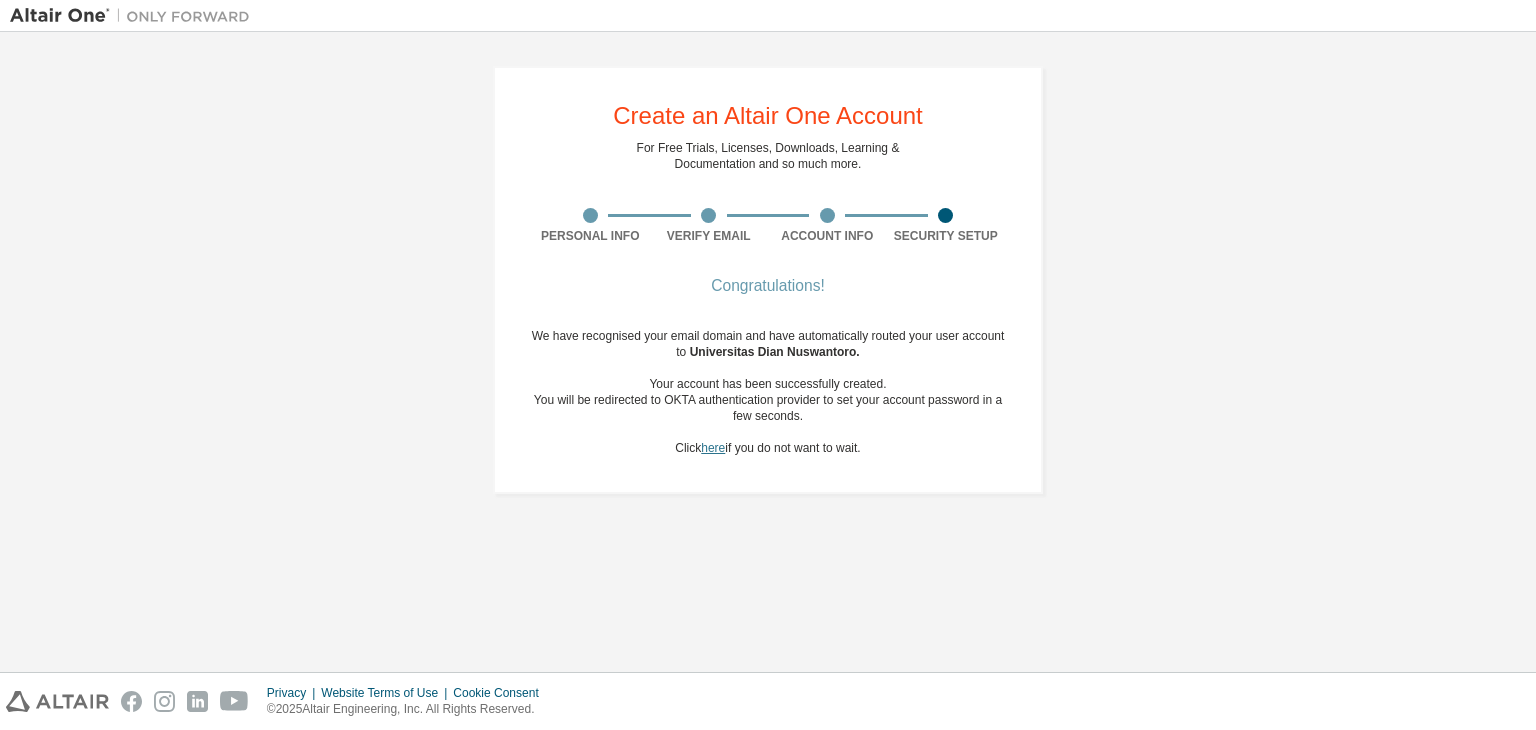 click on "here" at bounding box center [713, 448] 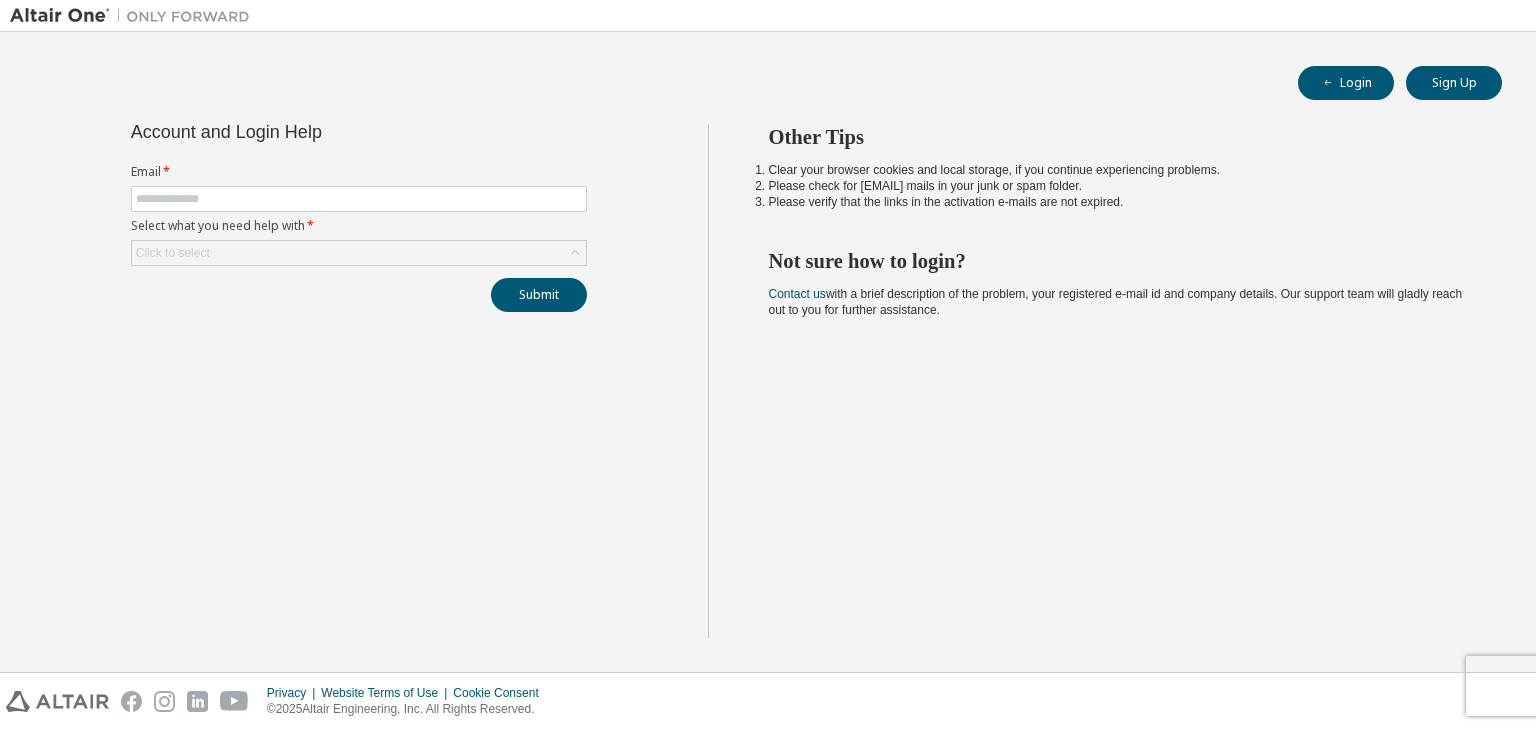 scroll, scrollTop: 0, scrollLeft: 0, axis: both 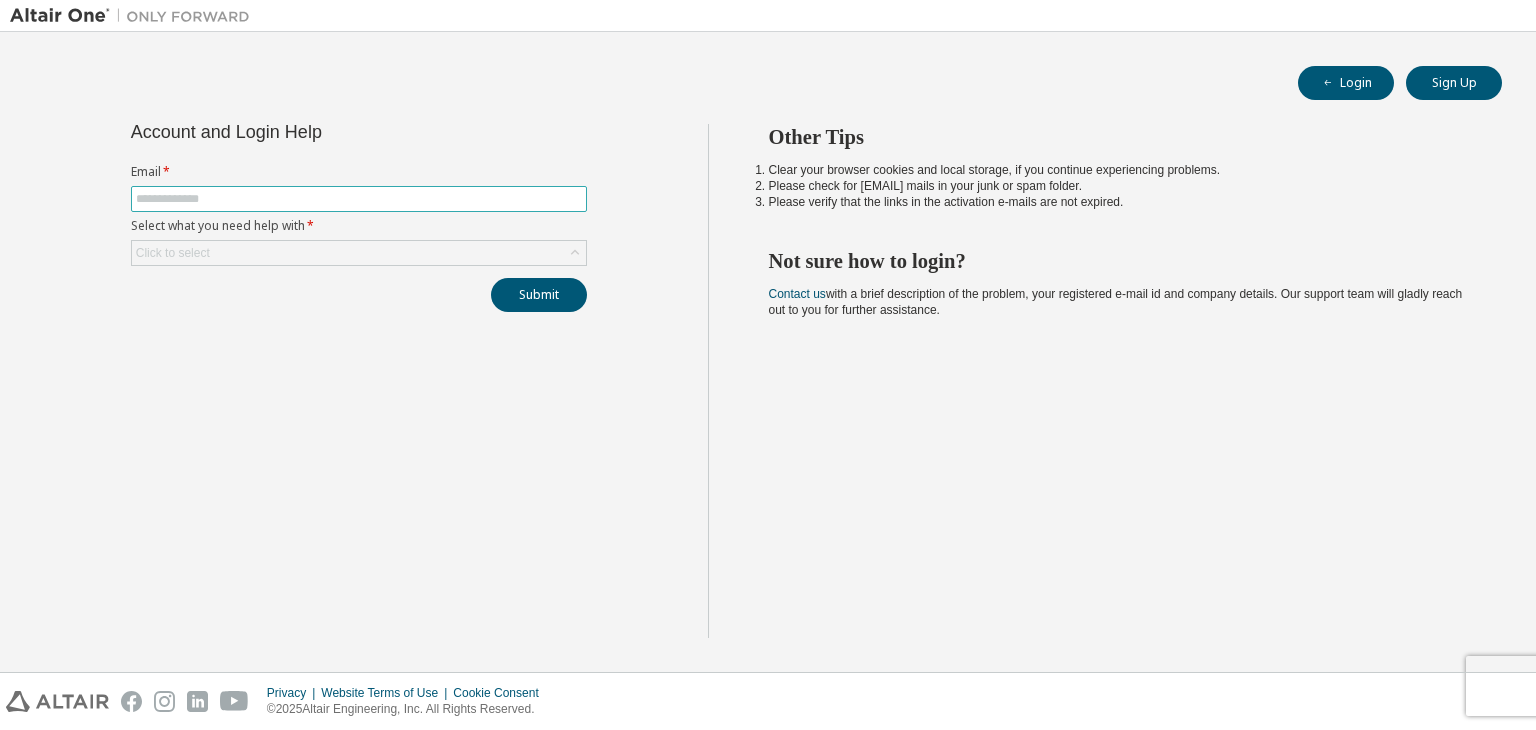 click at bounding box center [359, 199] 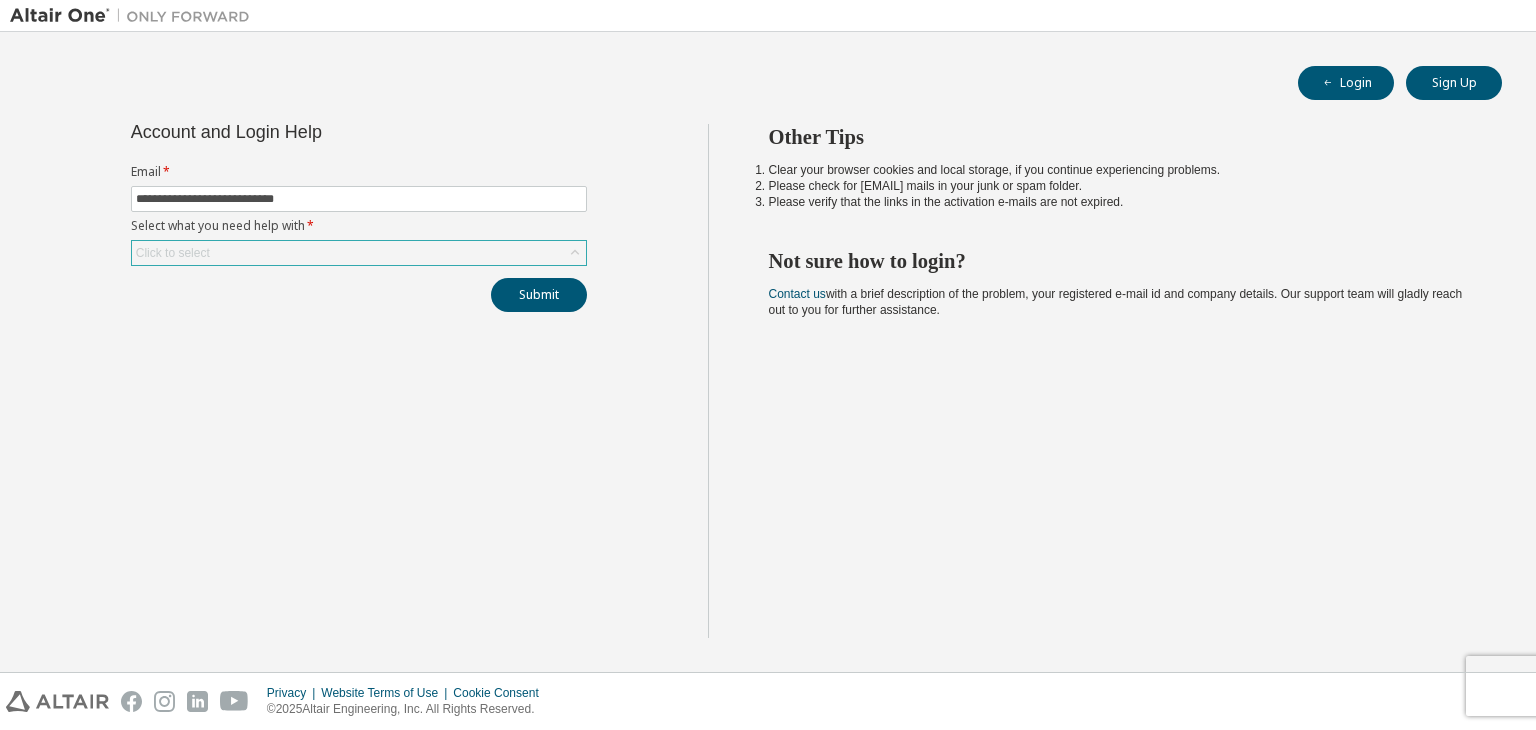 click on "Click to select" at bounding box center [359, 253] 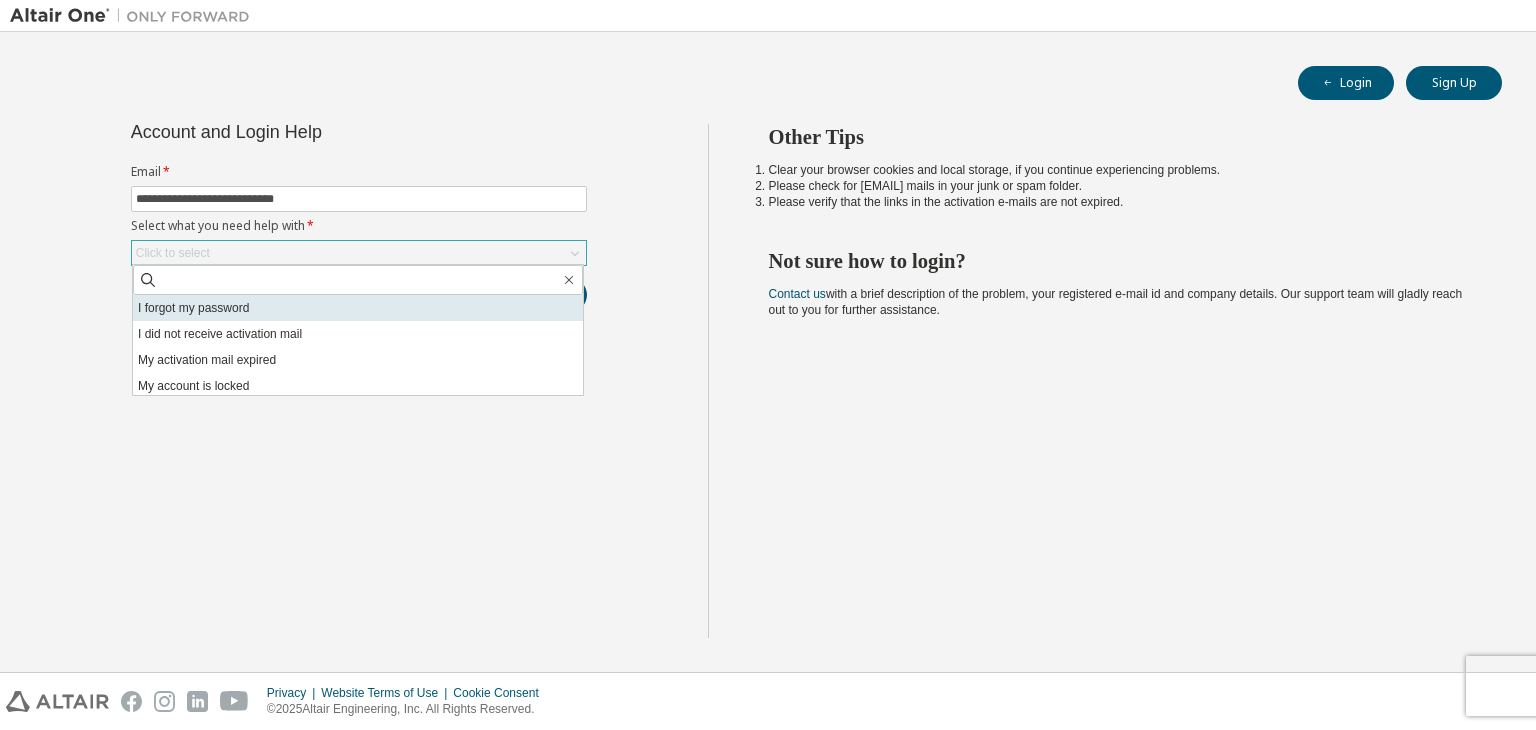 click on "I forgot my password" at bounding box center (358, 308) 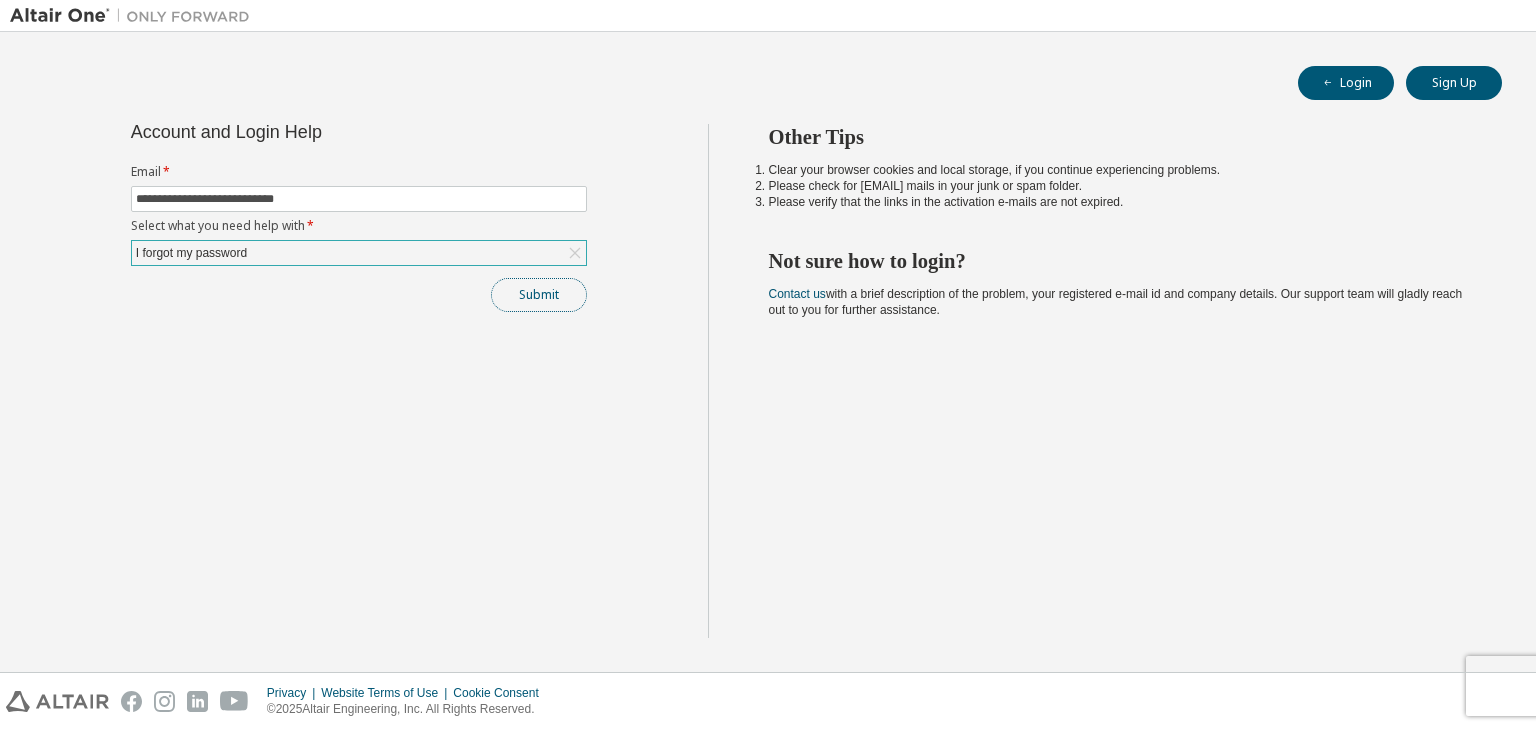 click on "Submit" at bounding box center [539, 295] 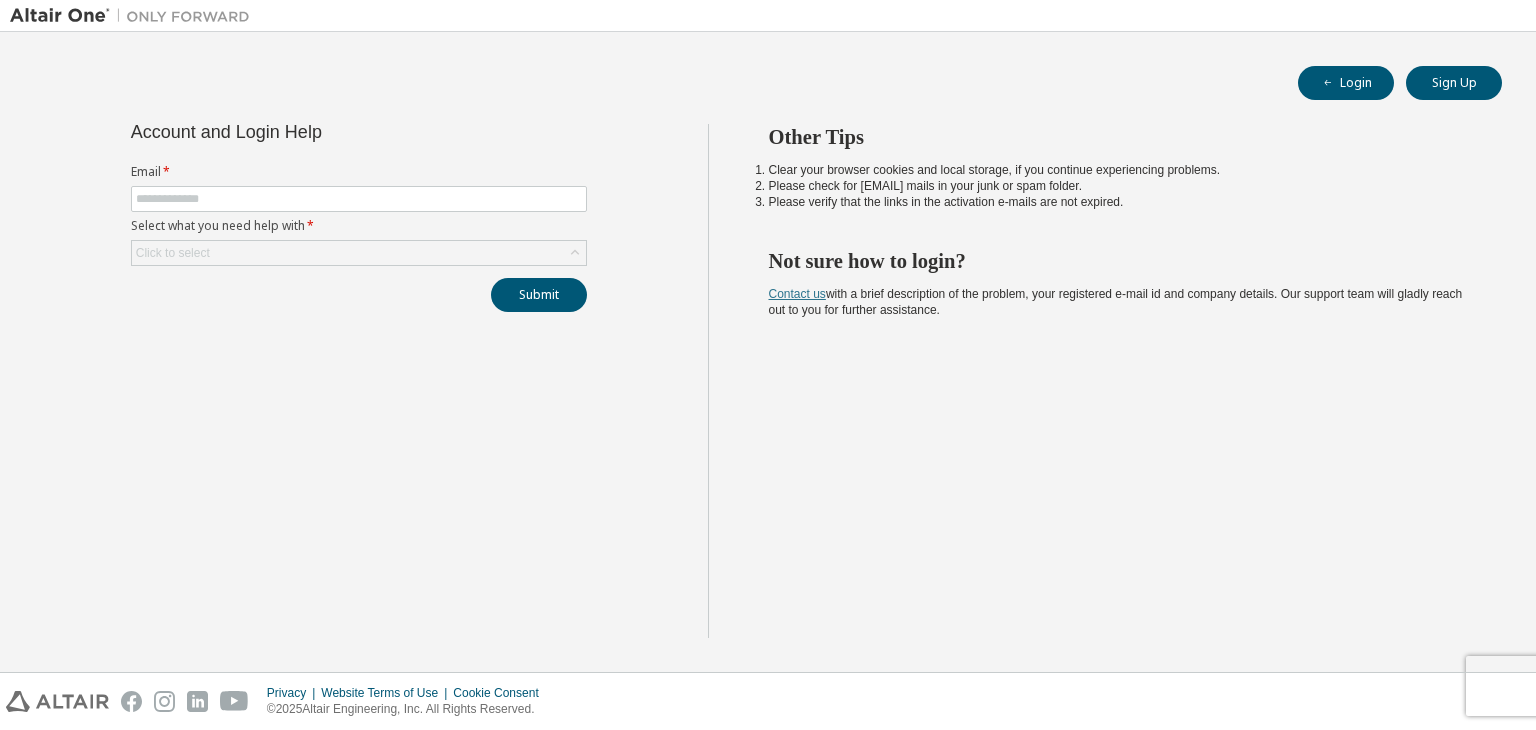 scroll, scrollTop: 0, scrollLeft: 0, axis: both 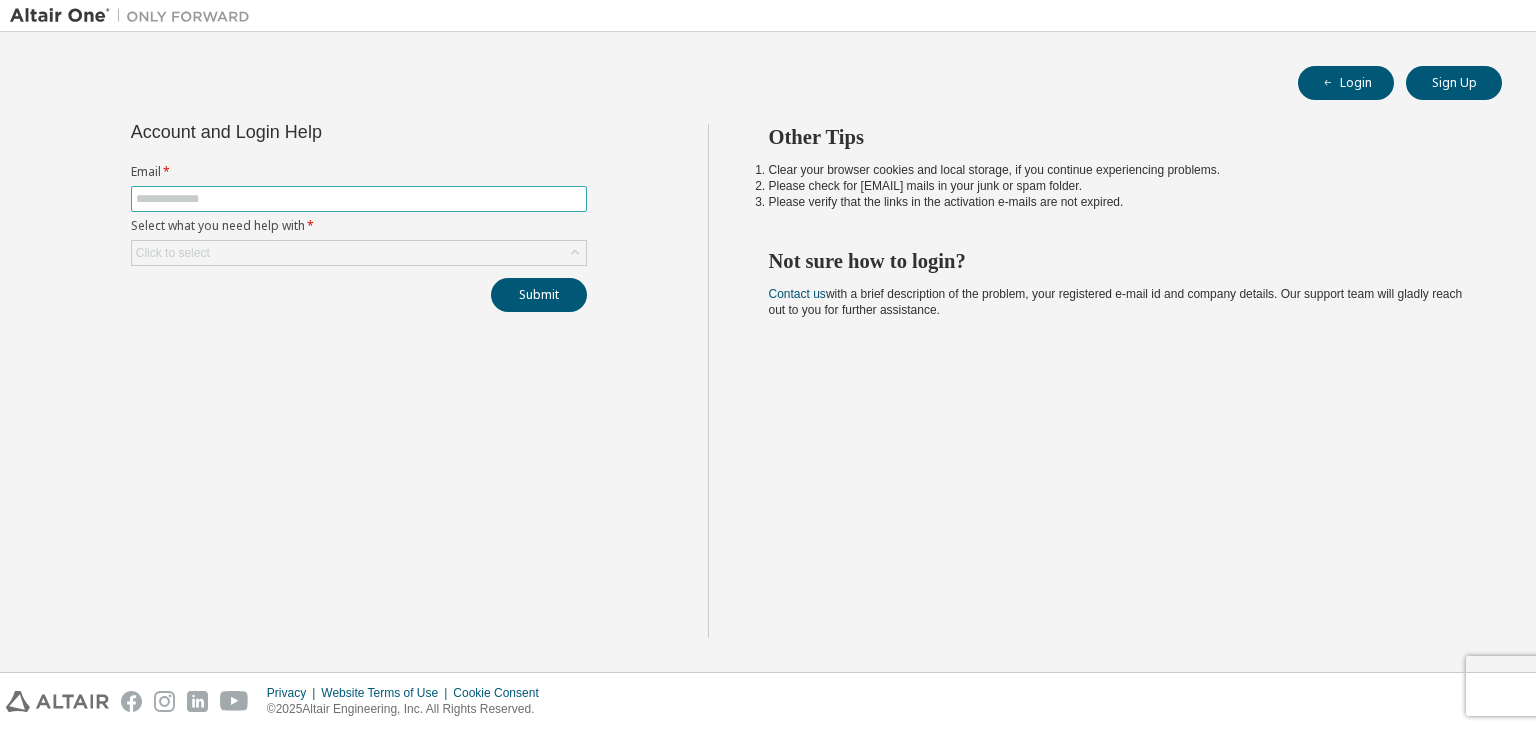 click at bounding box center (359, 199) 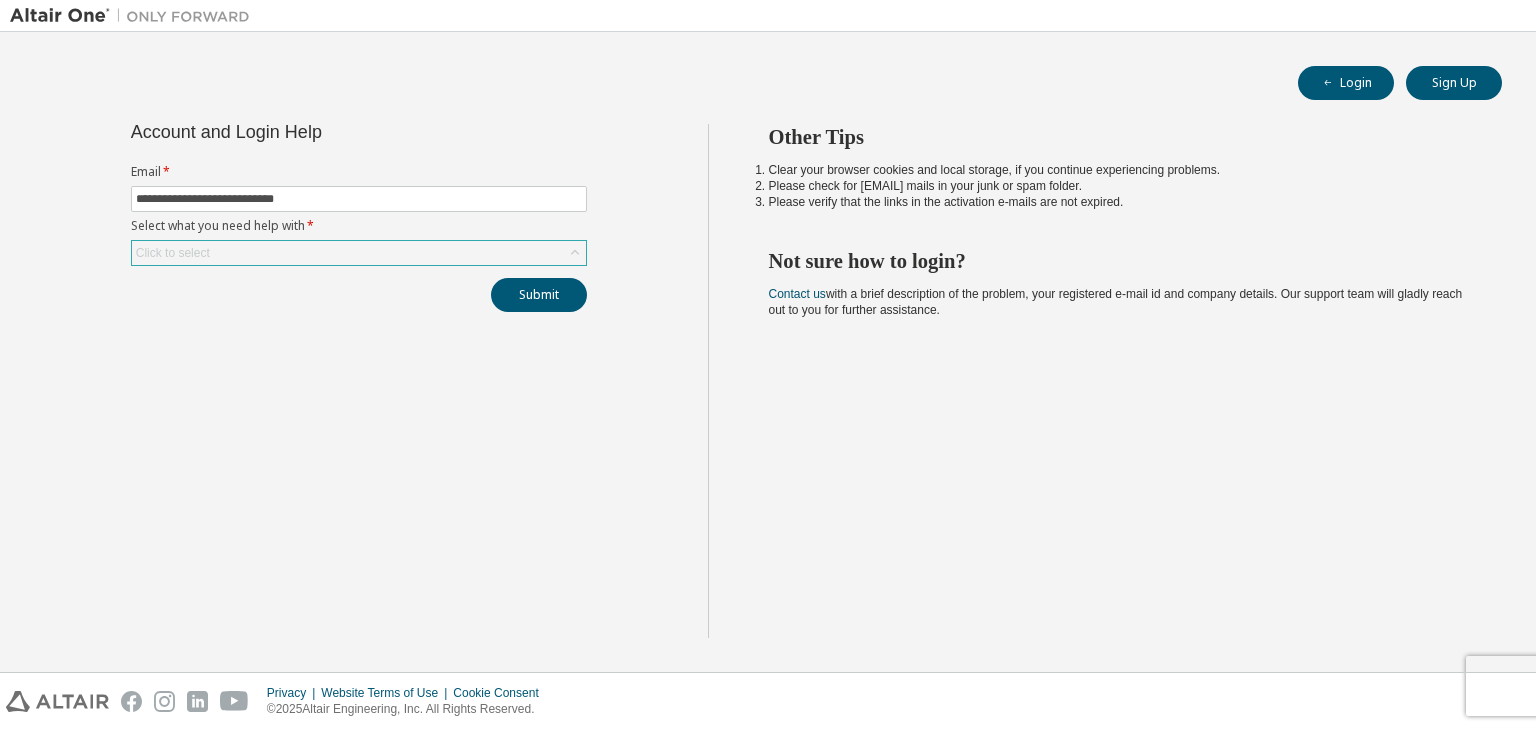 click on "Click to select" at bounding box center [359, 253] 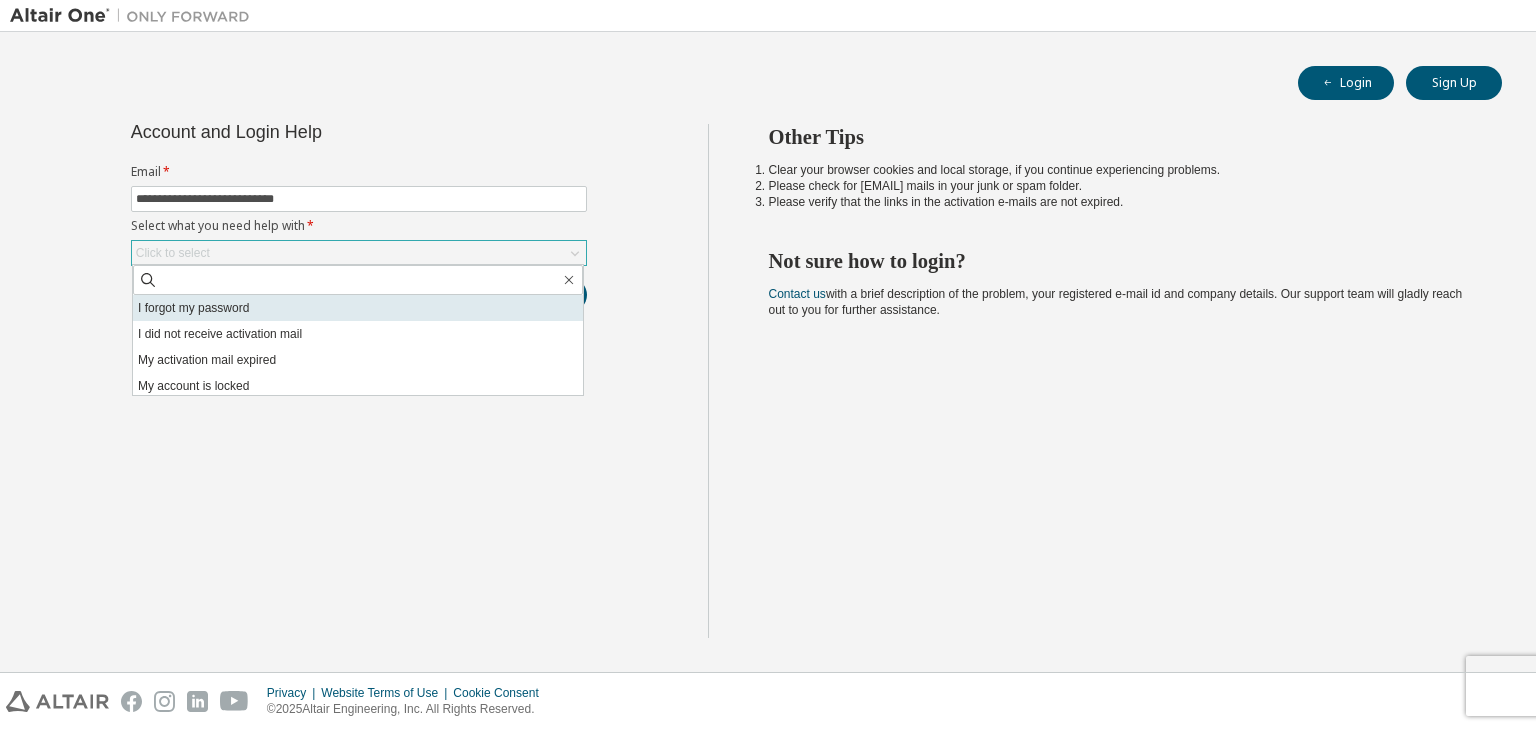 click on "I forgot my password" at bounding box center (358, 308) 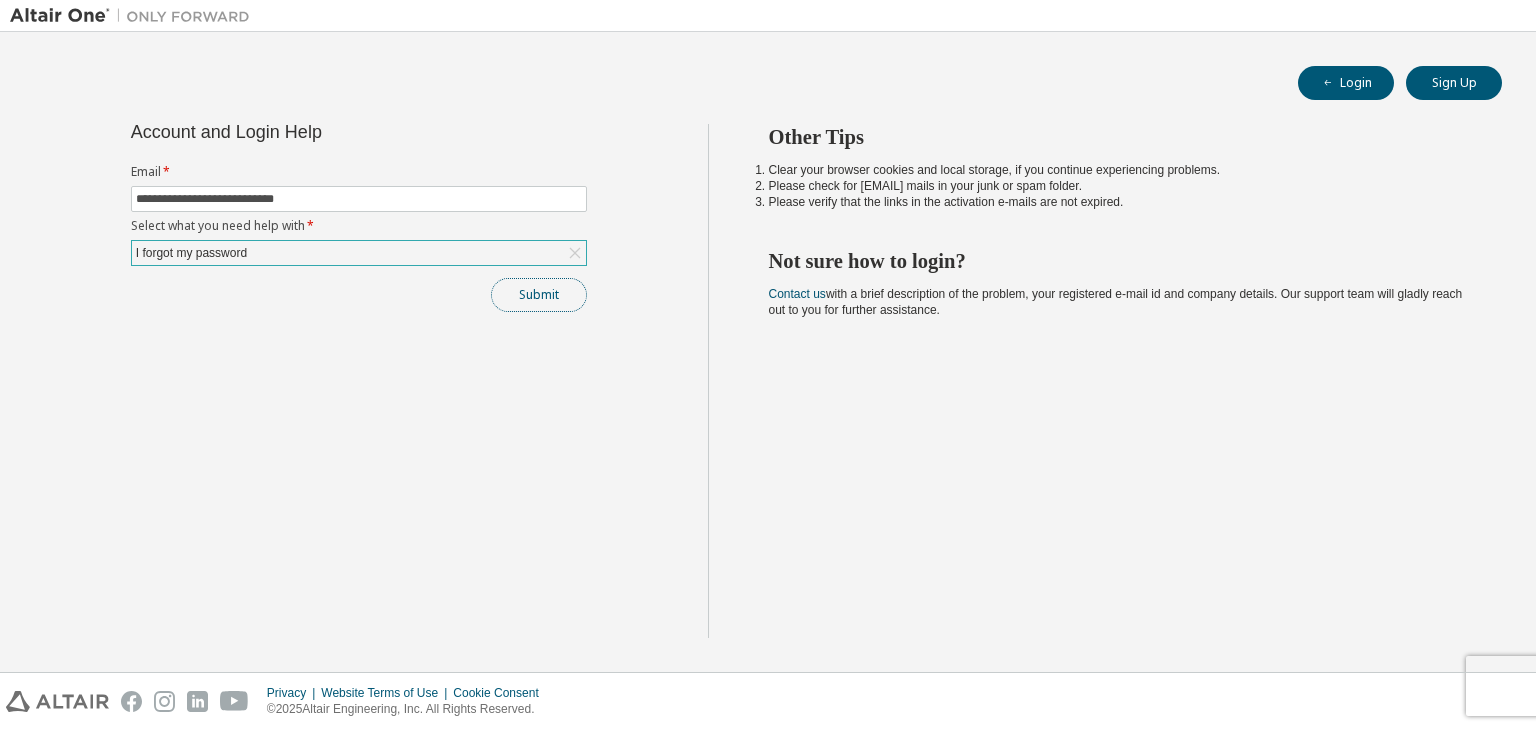 click on "Submit" at bounding box center (539, 295) 